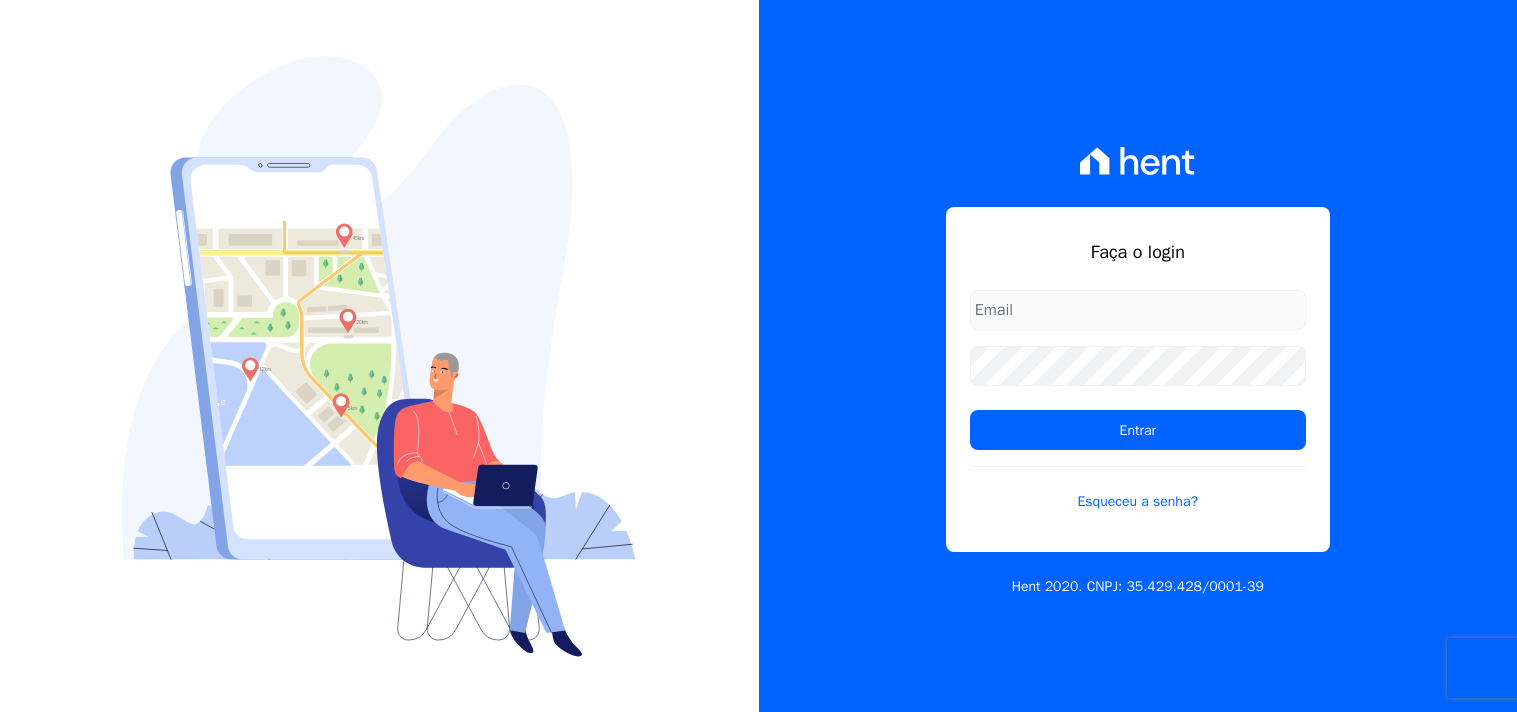 scroll, scrollTop: 0, scrollLeft: 0, axis: both 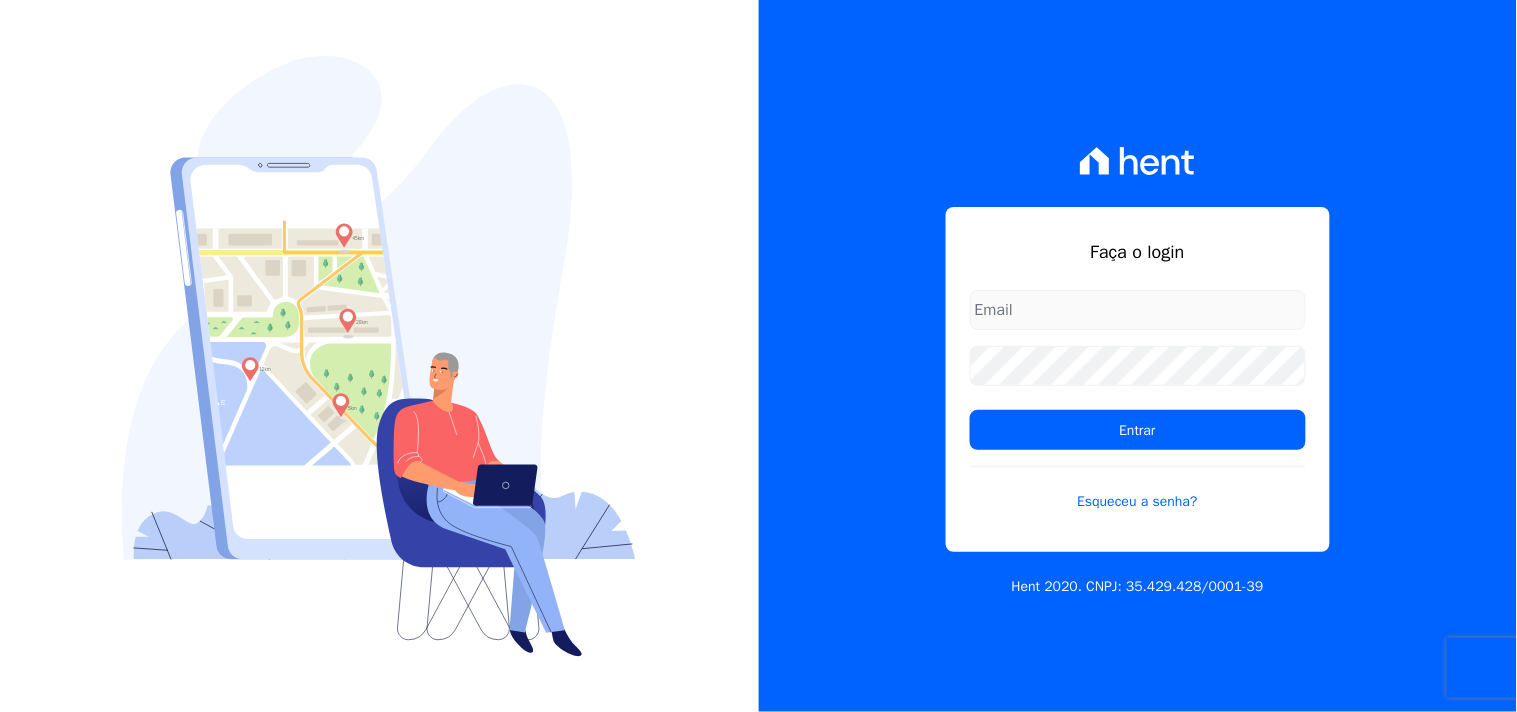 type on "[EMAIL_ADDRESS][DOMAIN_NAME]" 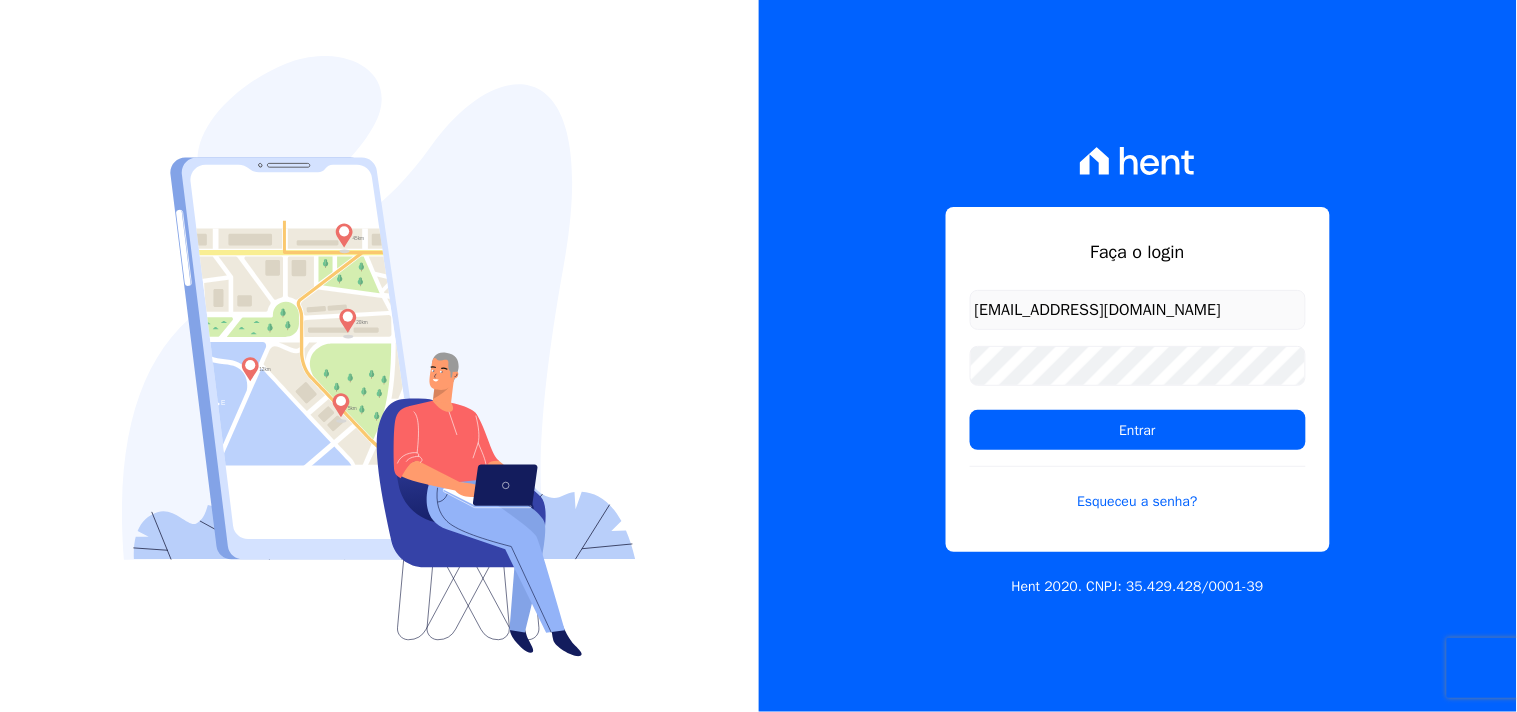 click on "[EMAIL_ADDRESS][DOMAIN_NAME]" at bounding box center [1138, 310] 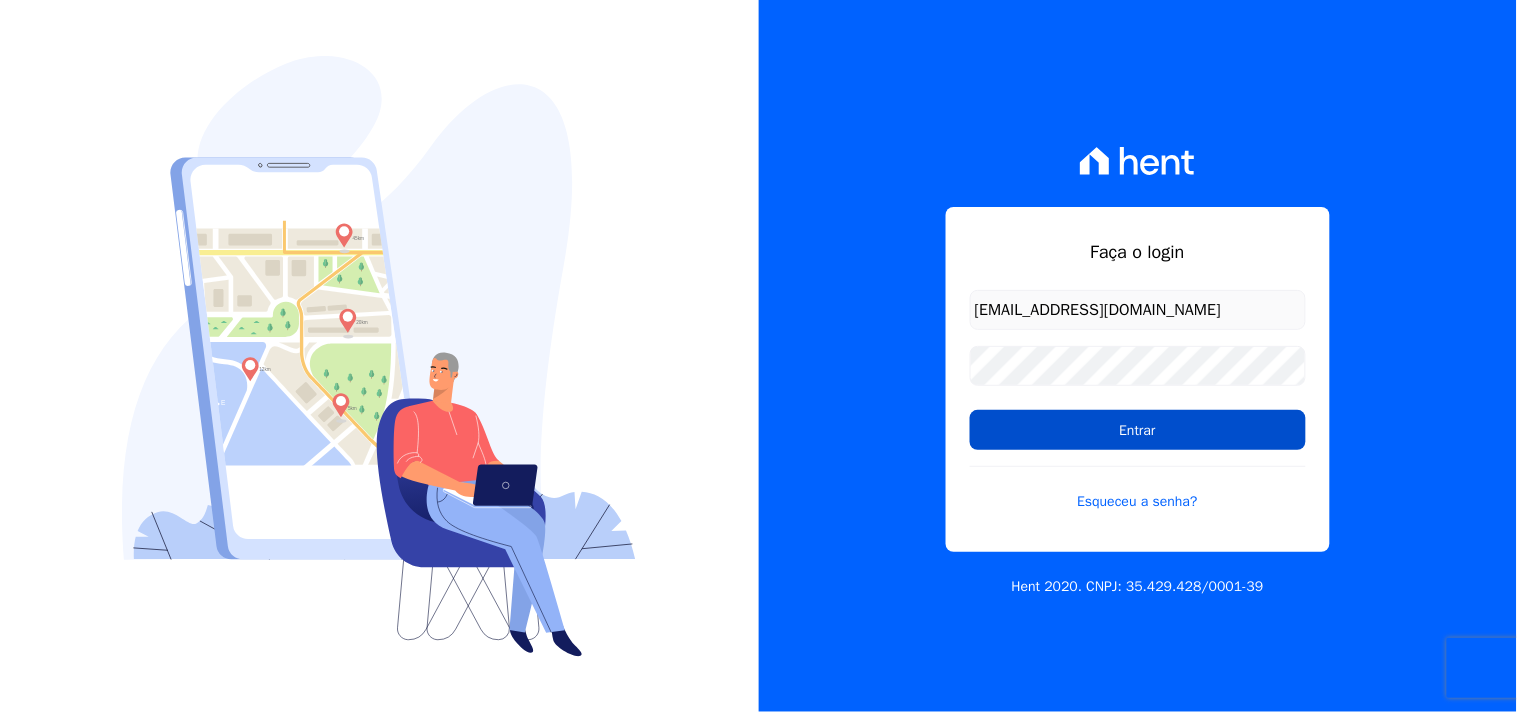 click on "Entrar" at bounding box center (1138, 430) 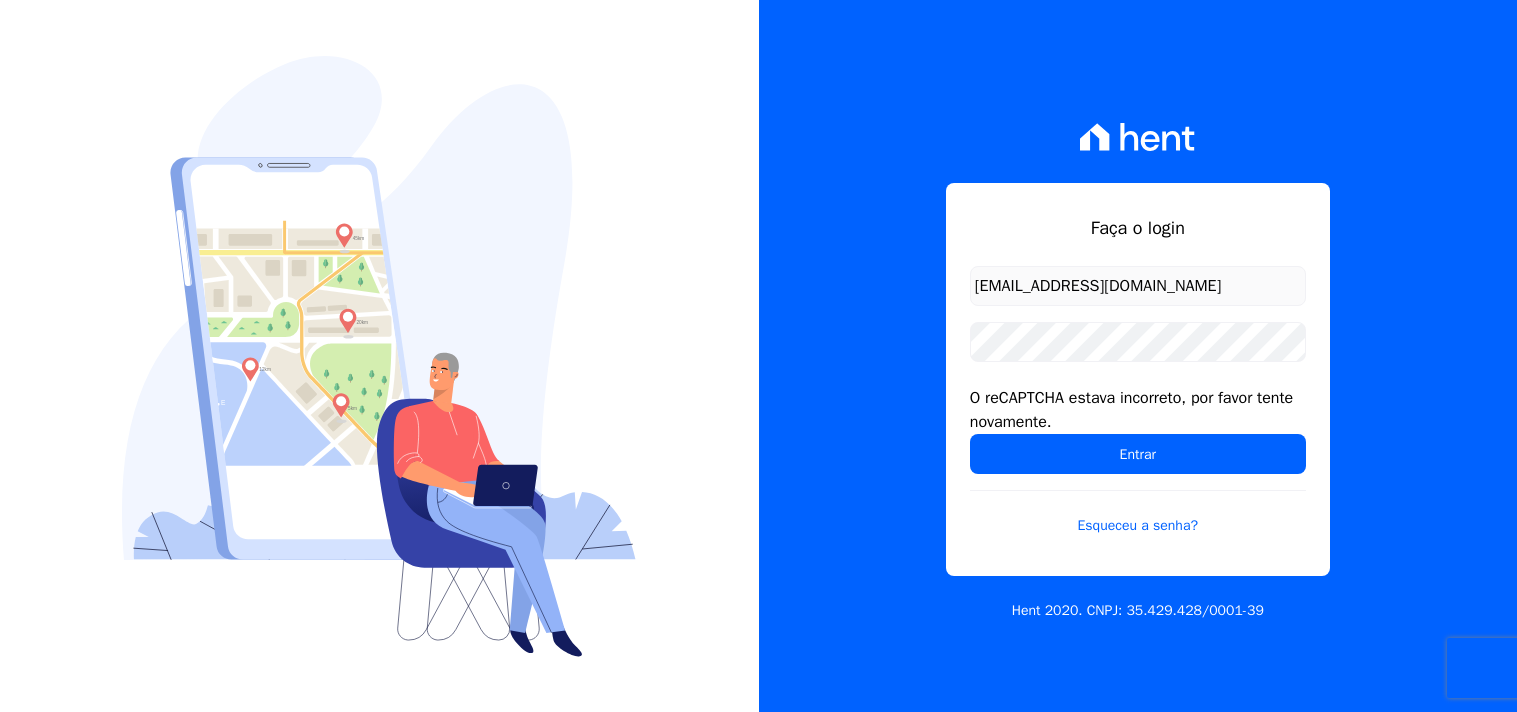 scroll, scrollTop: 0, scrollLeft: 0, axis: both 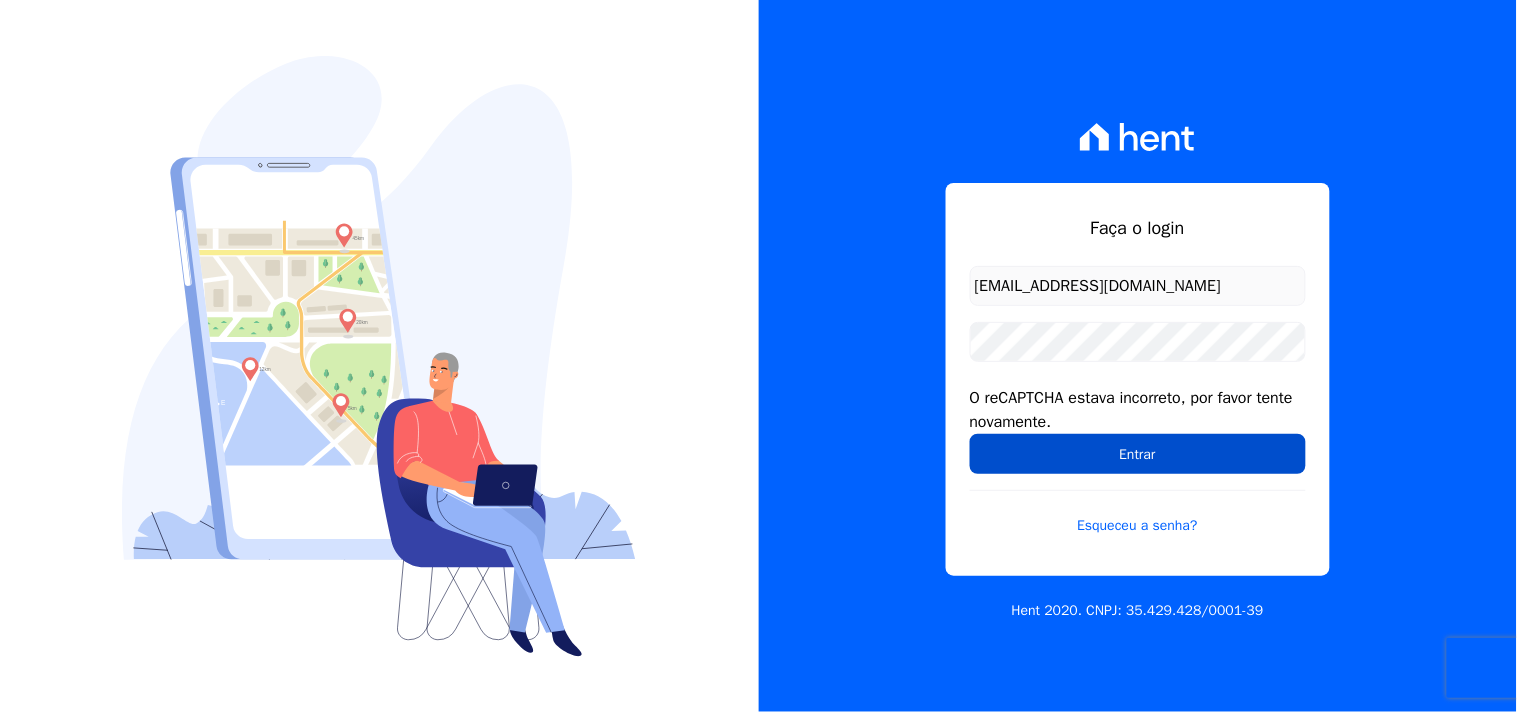 click on "Entrar" at bounding box center [1138, 454] 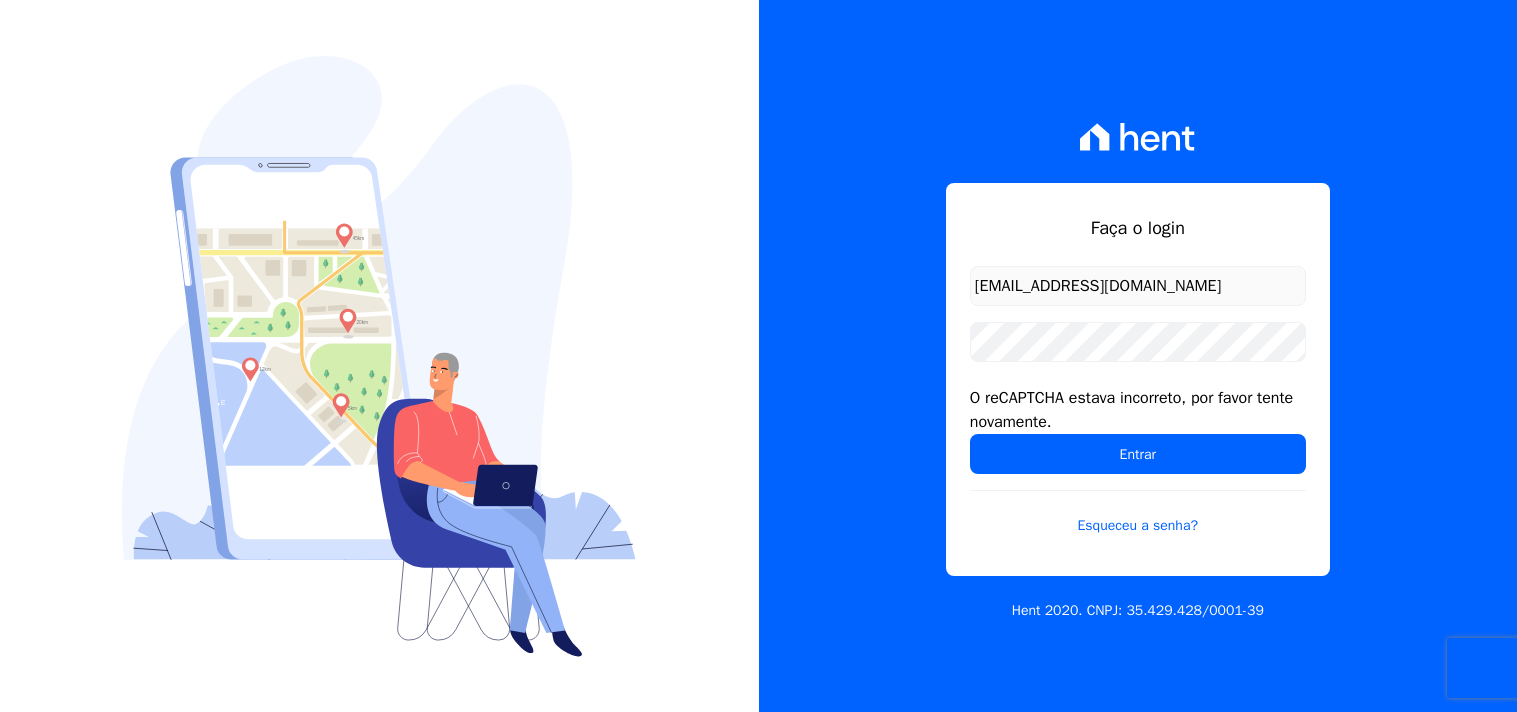 scroll, scrollTop: 0, scrollLeft: 0, axis: both 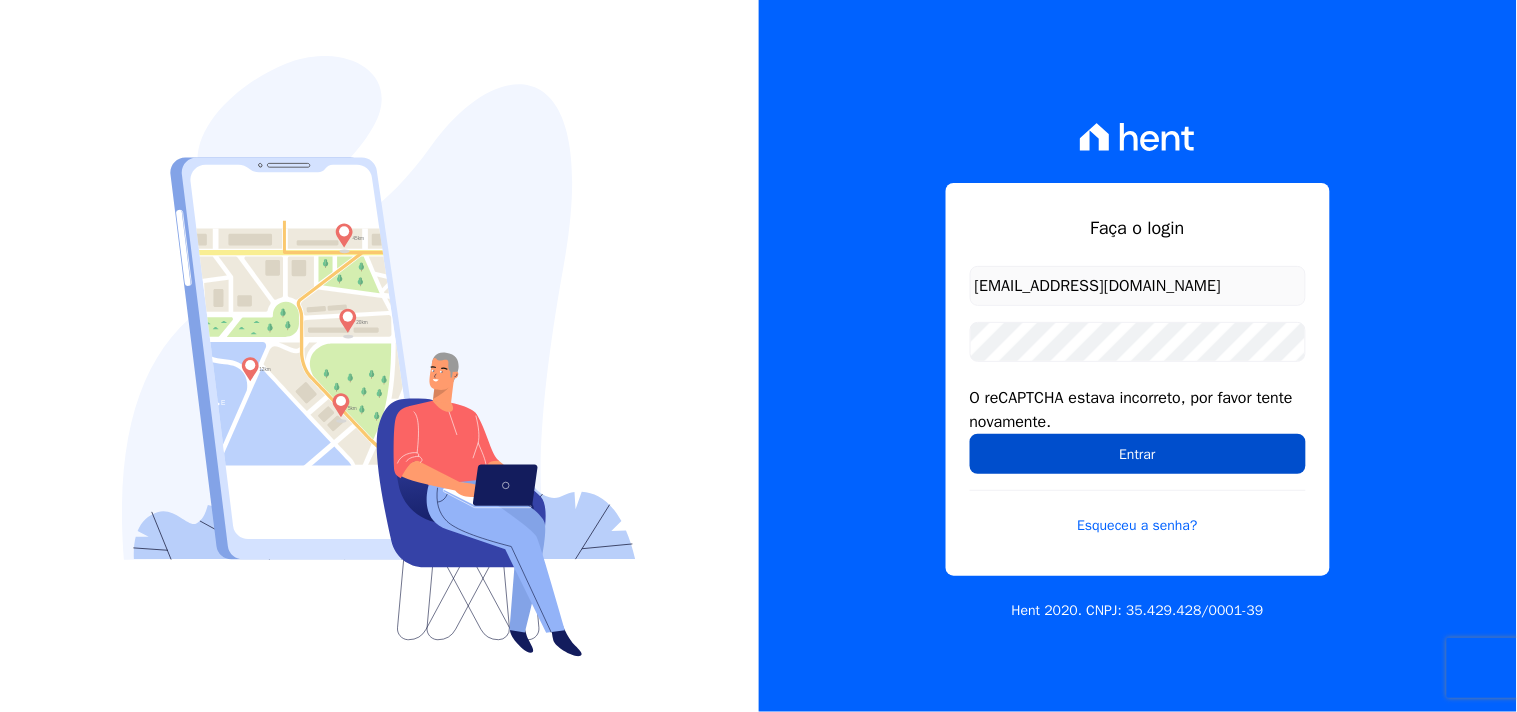 click on "Entrar" at bounding box center [1138, 454] 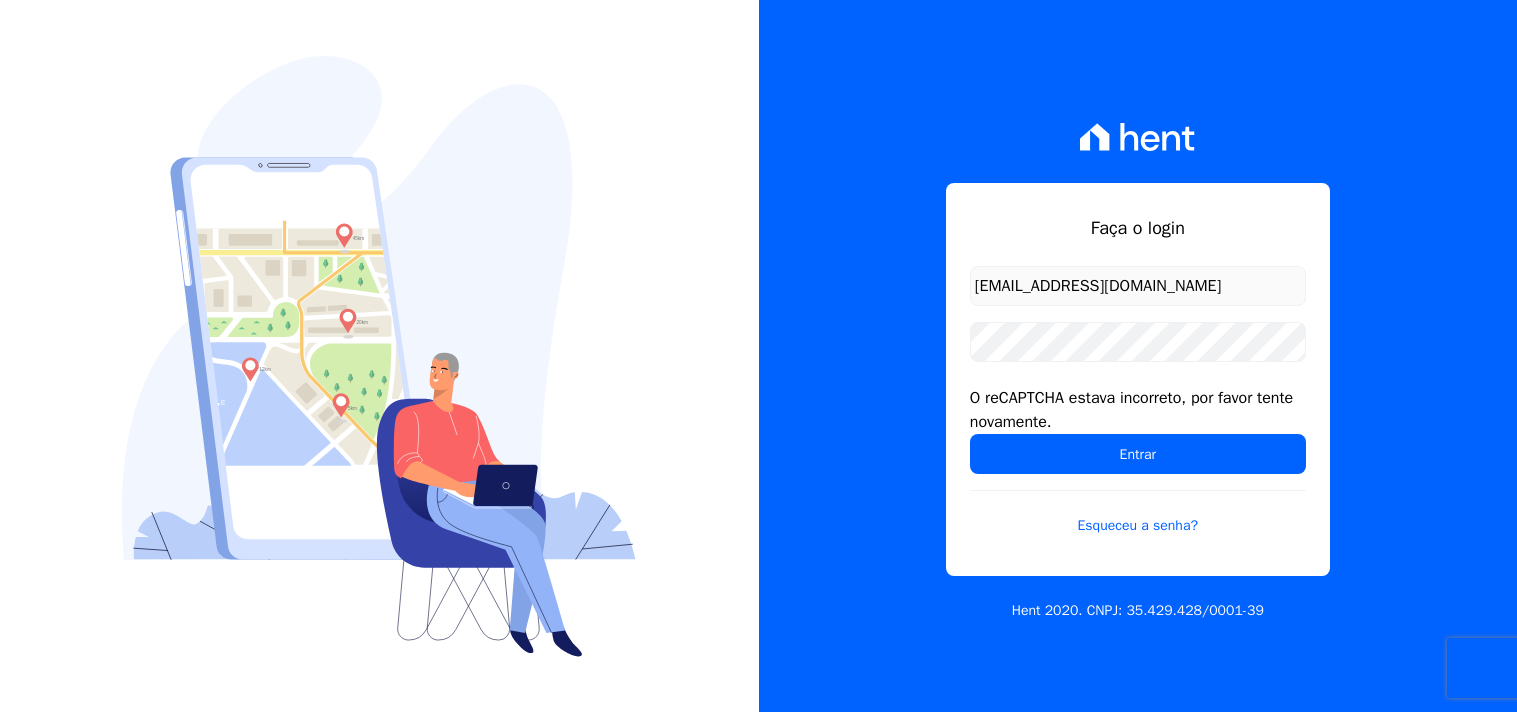 scroll, scrollTop: 0, scrollLeft: 0, axis: both 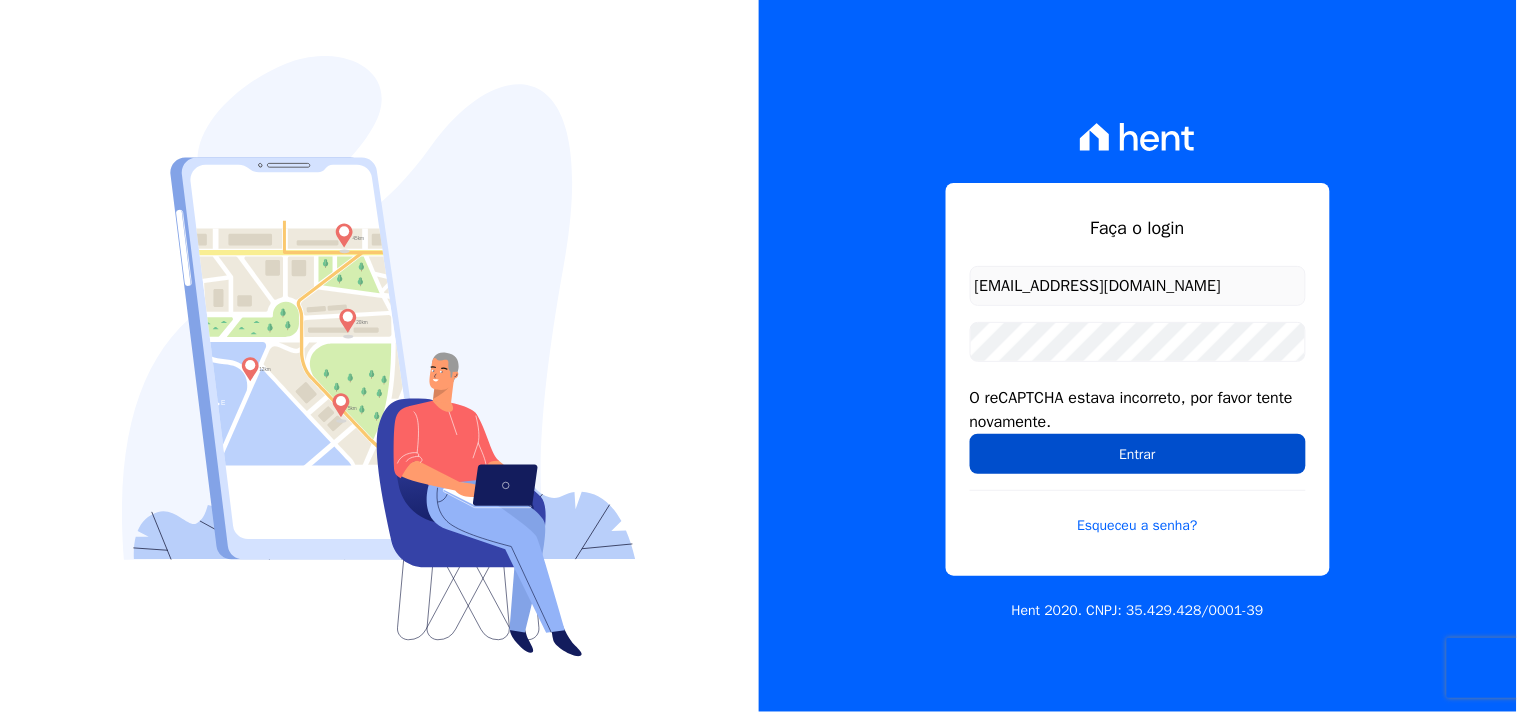 click on "Entrar" at bounding box center [1138, 454] 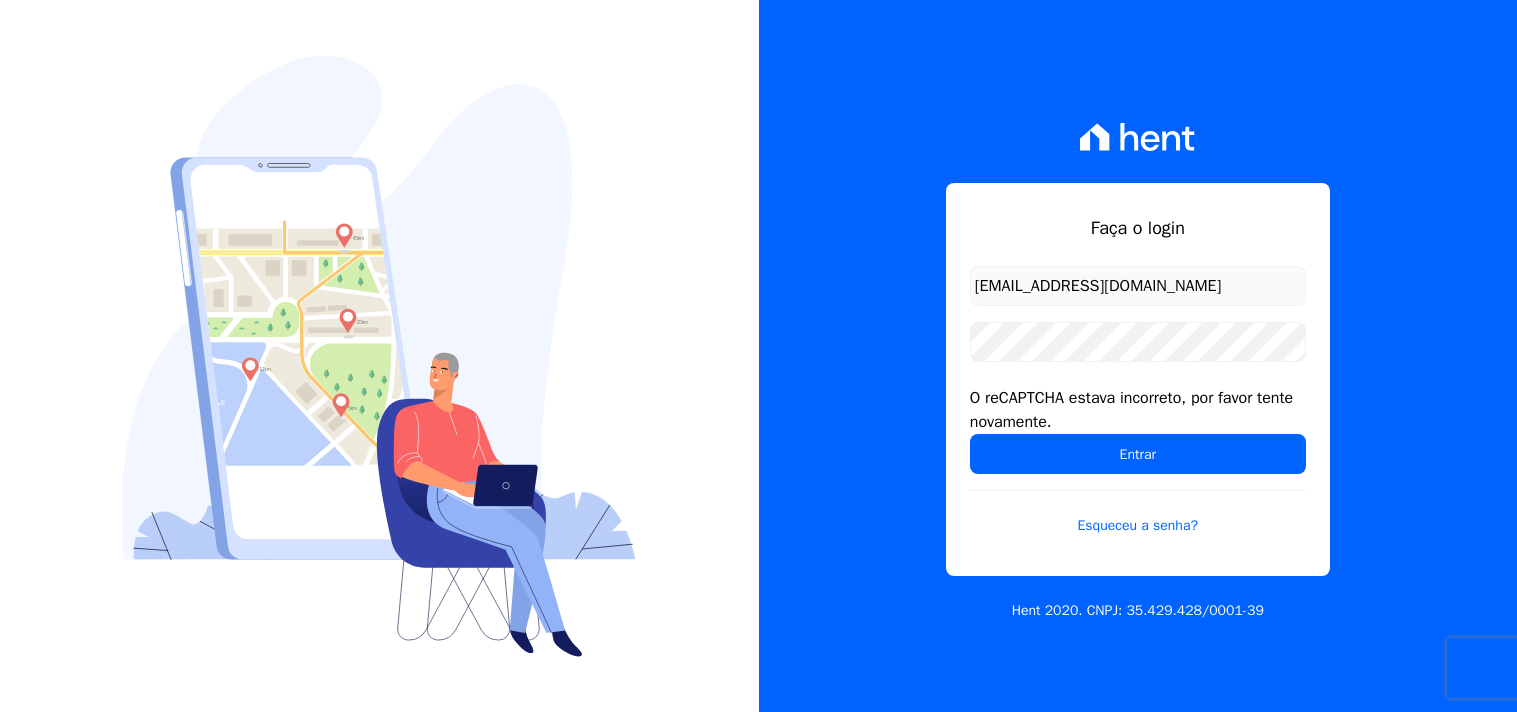 scroll, scrollTop: 0, scrollLeft: 0, axis: both 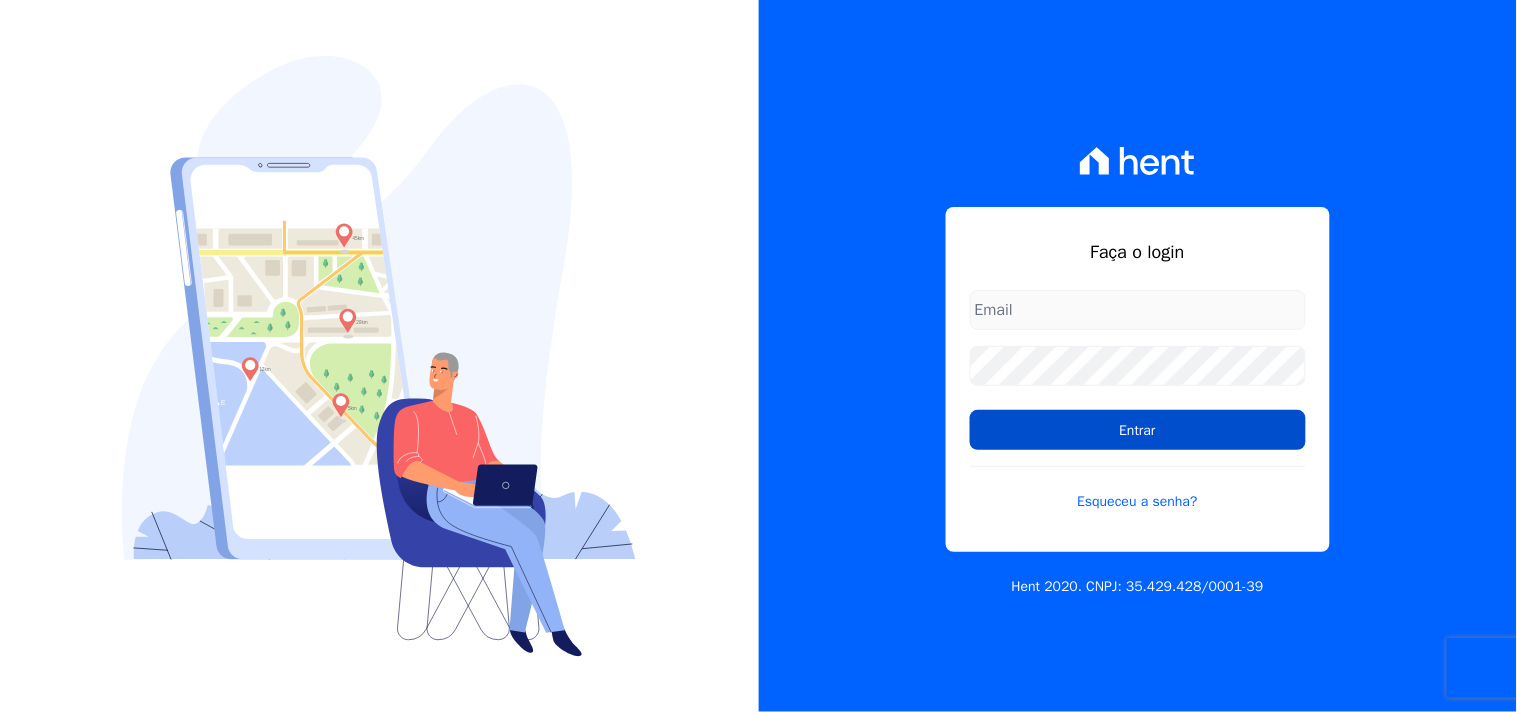 type on "[EMAIL_ADDRESS][DOMAIN_NAME]" 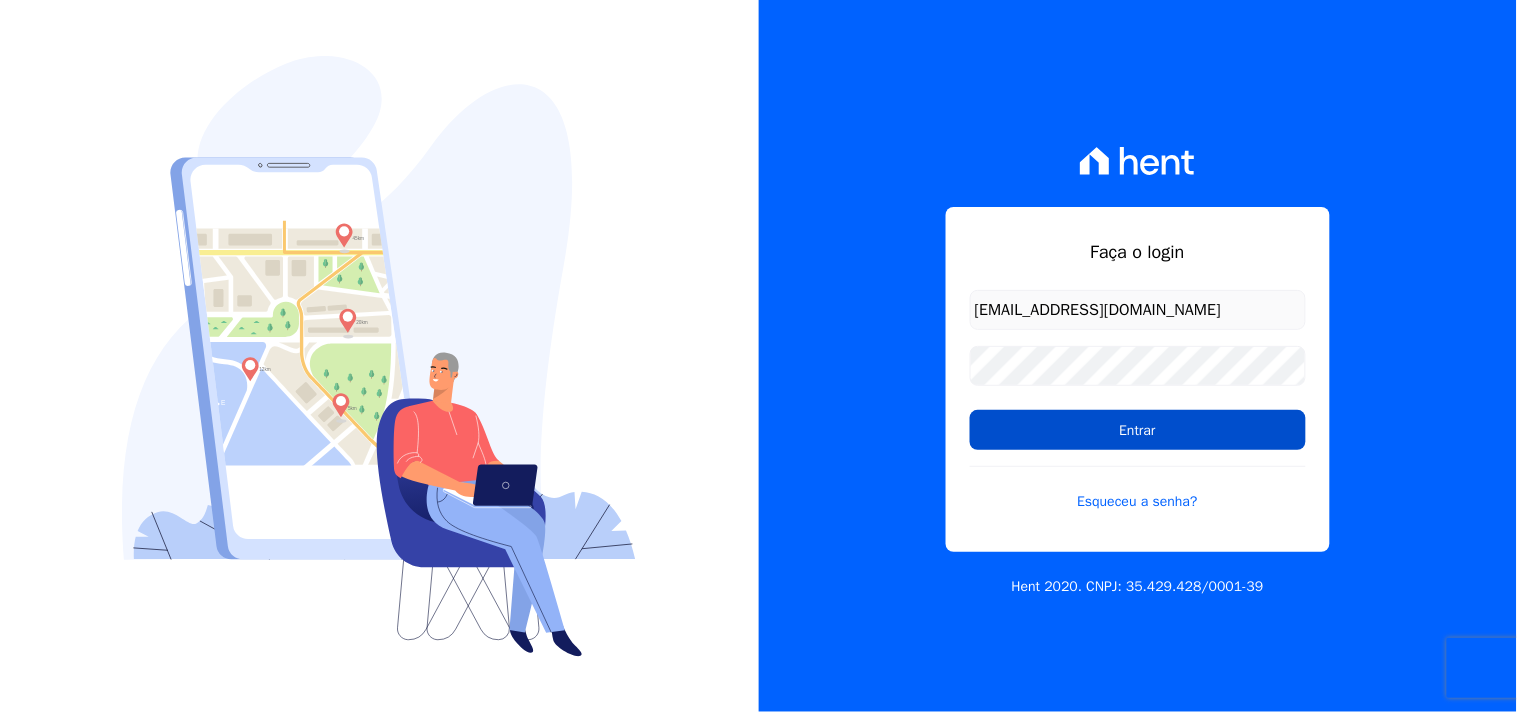 click on "Entrar" at bounding box center [1138, 430] 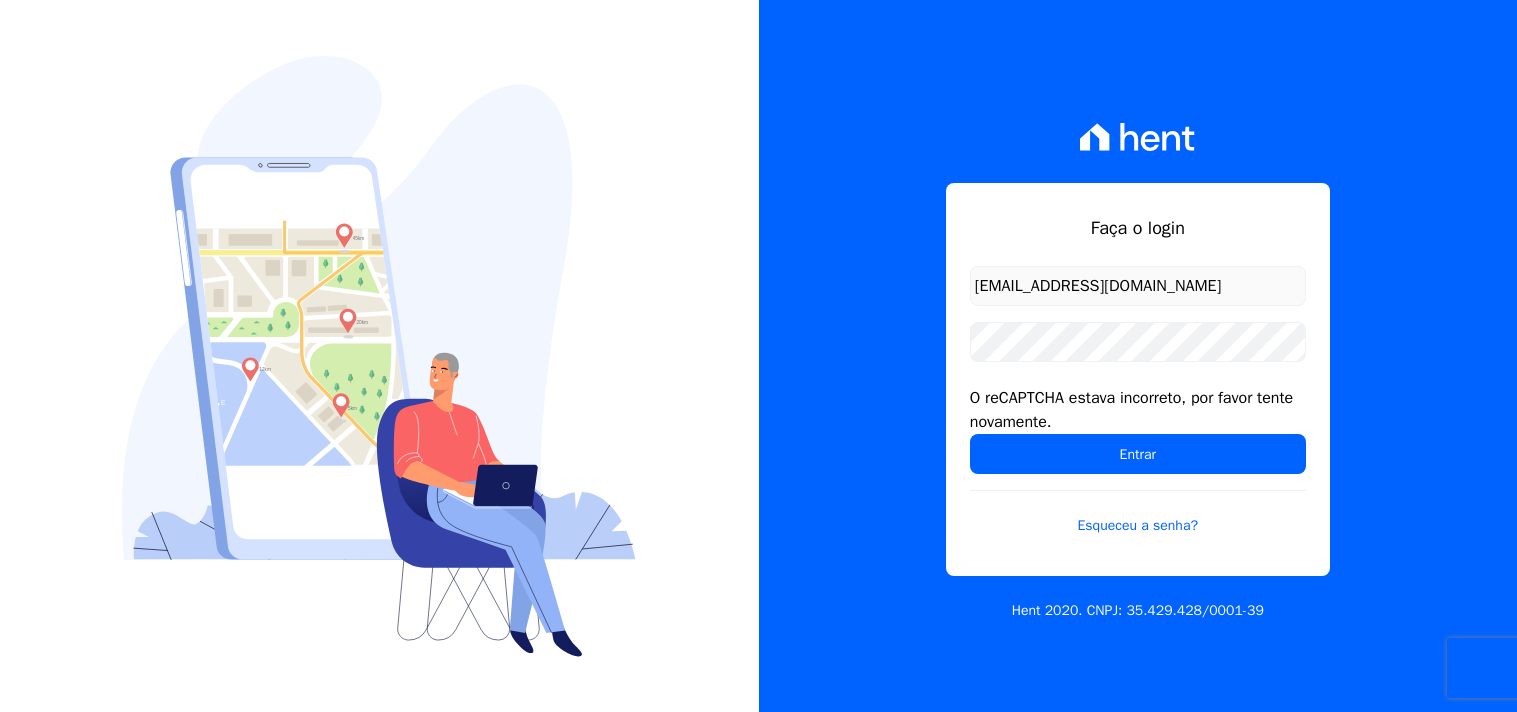 scroll, scrollTop: 0, scrollLeft: 0, axis: both 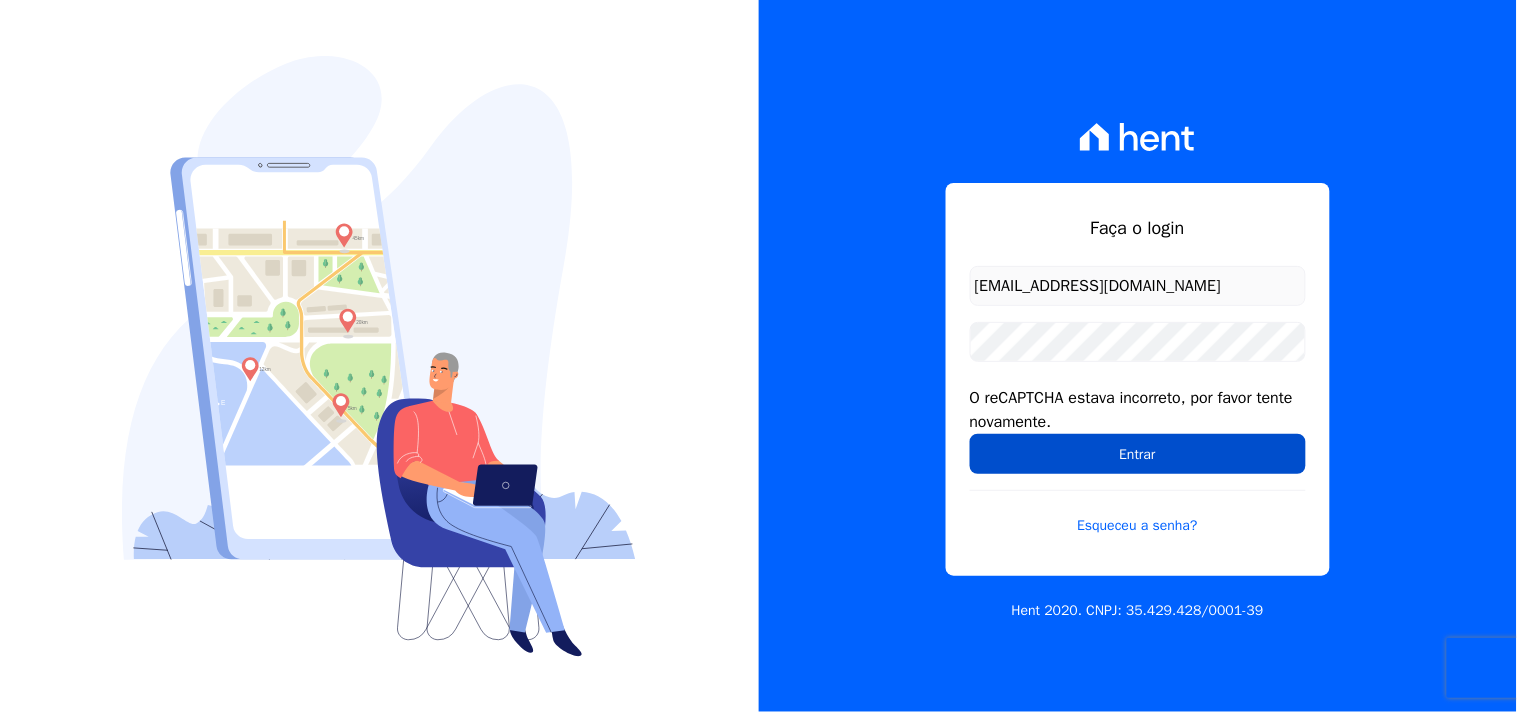 click on "Entrar" at bounding box center [1138, 454] 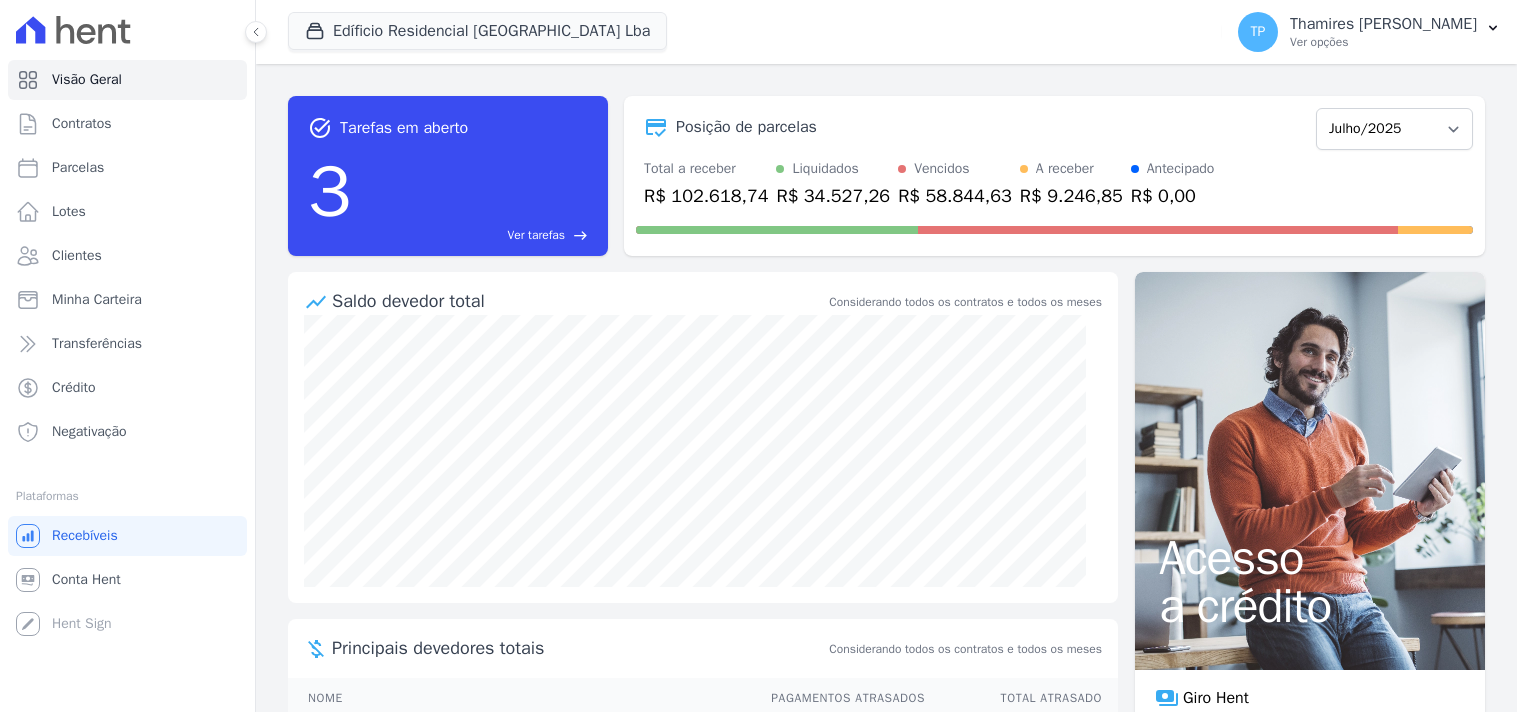 scroll, scrollTop: 0, scrollLeft: 0, axis: both 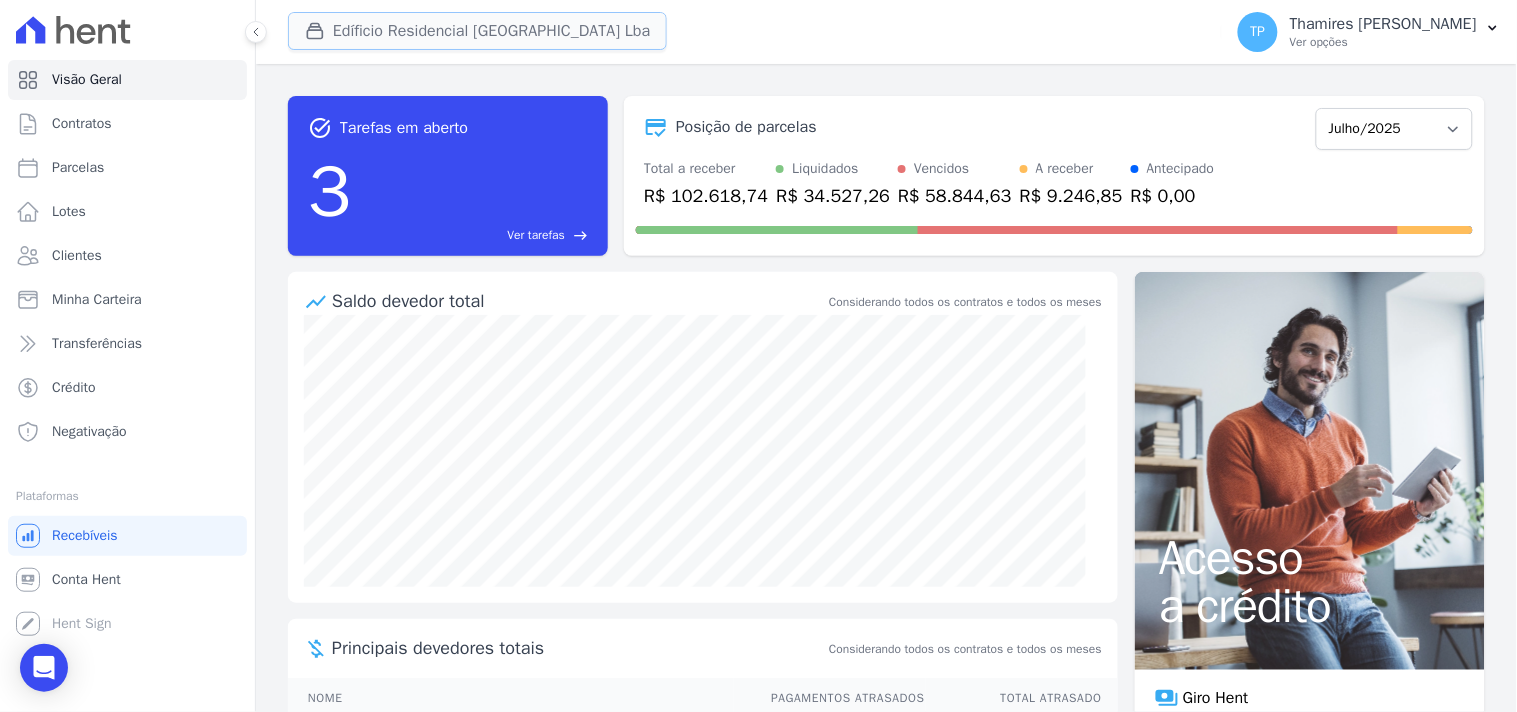 click on "Edíficio Residencial Grevílea Park   Lba" at bounding box center (477, 31) 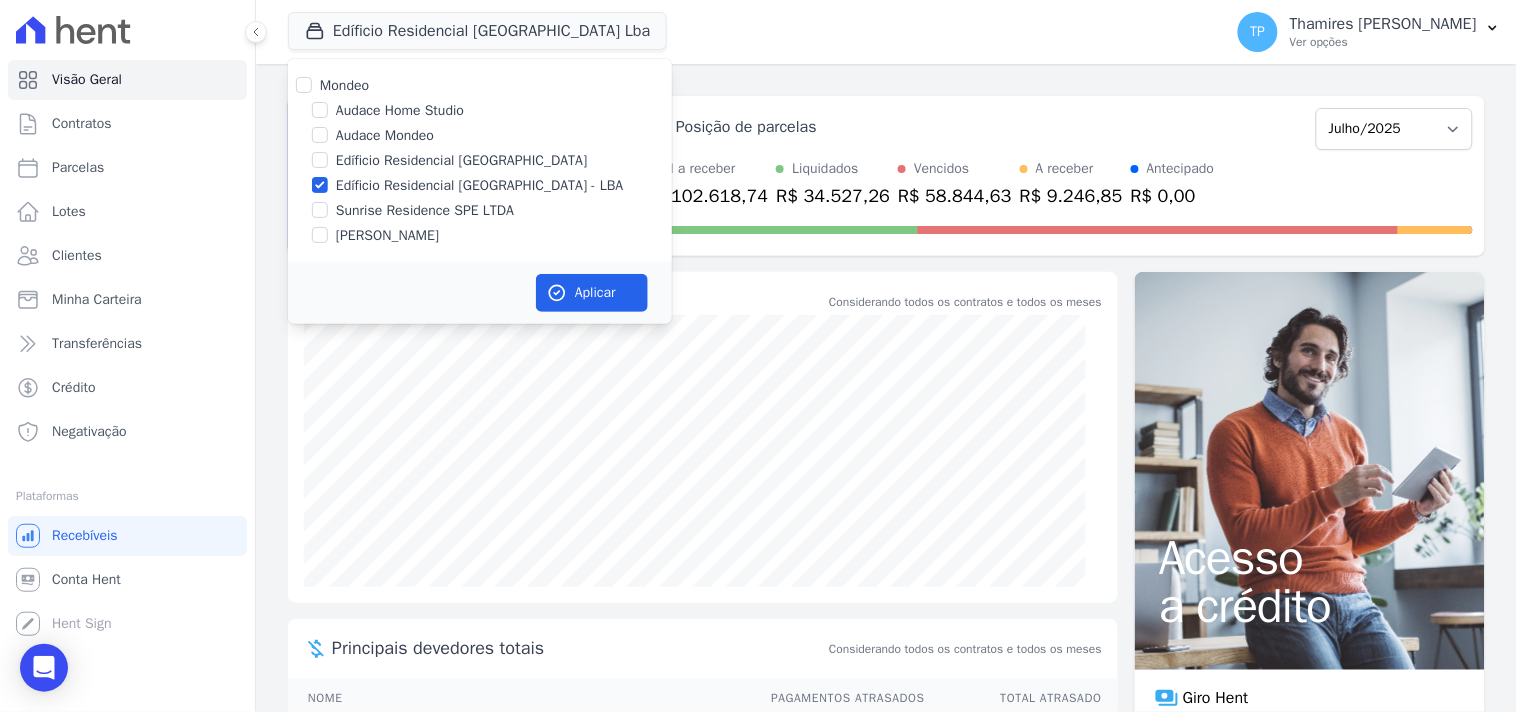click on "Audace Mondeo" at bounding box center (385, 135) 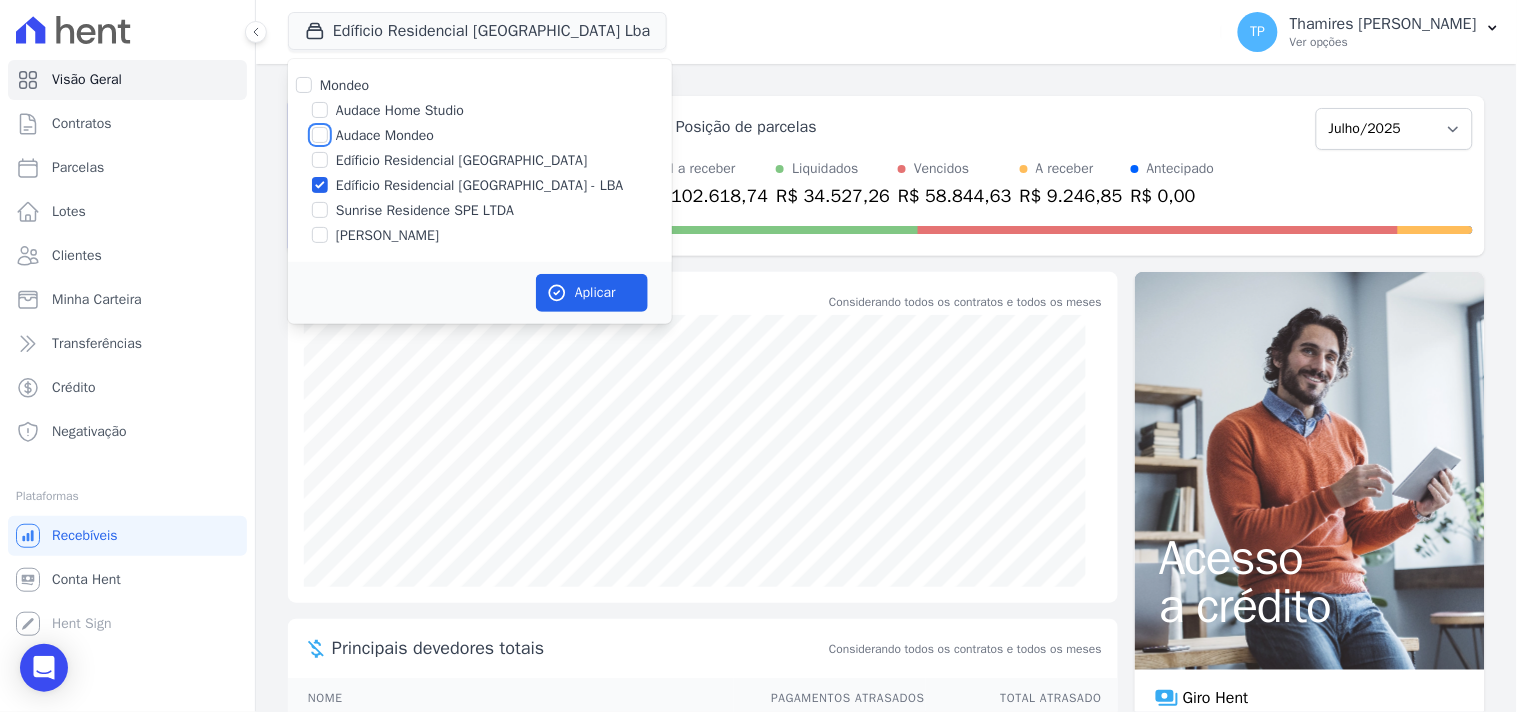 click on "Audace Mondeo" at bounding box center (320, 135) 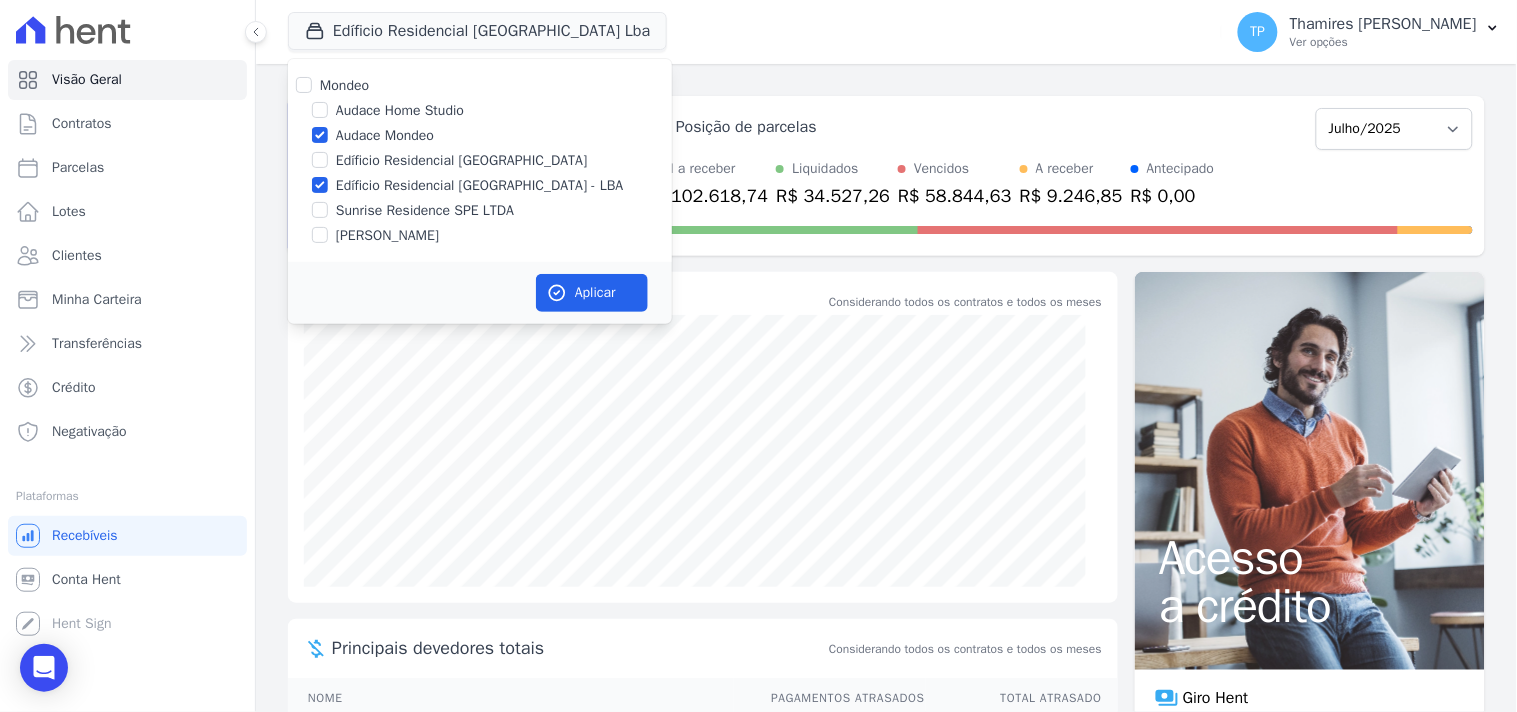 click on "Edíficio Residencial [GEOGRAPHIC_DATA] - LBA" at bounding box center (480, 185) 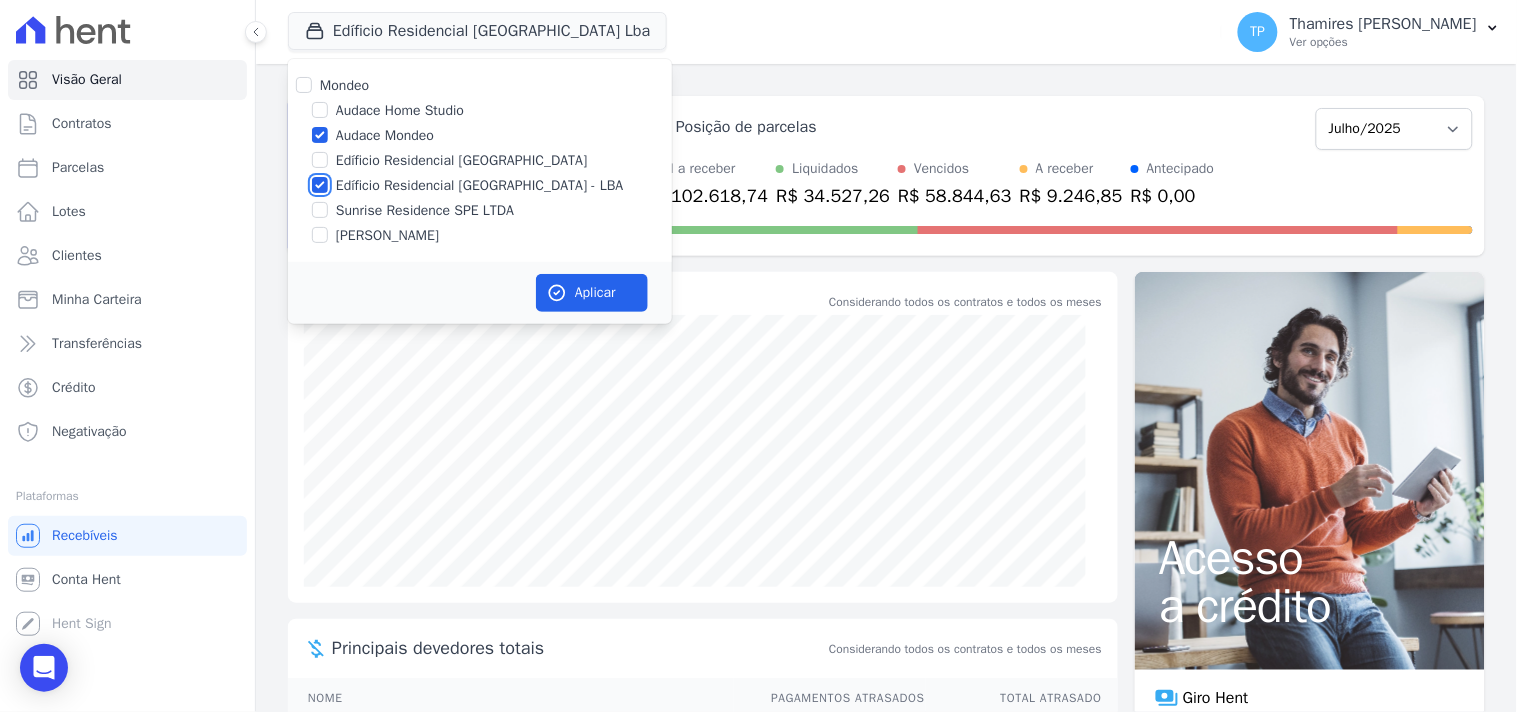 click on "Edíficio Residencial [GEOGRAPHIC_DATA] - LBA" at bounding box center (320, 185) 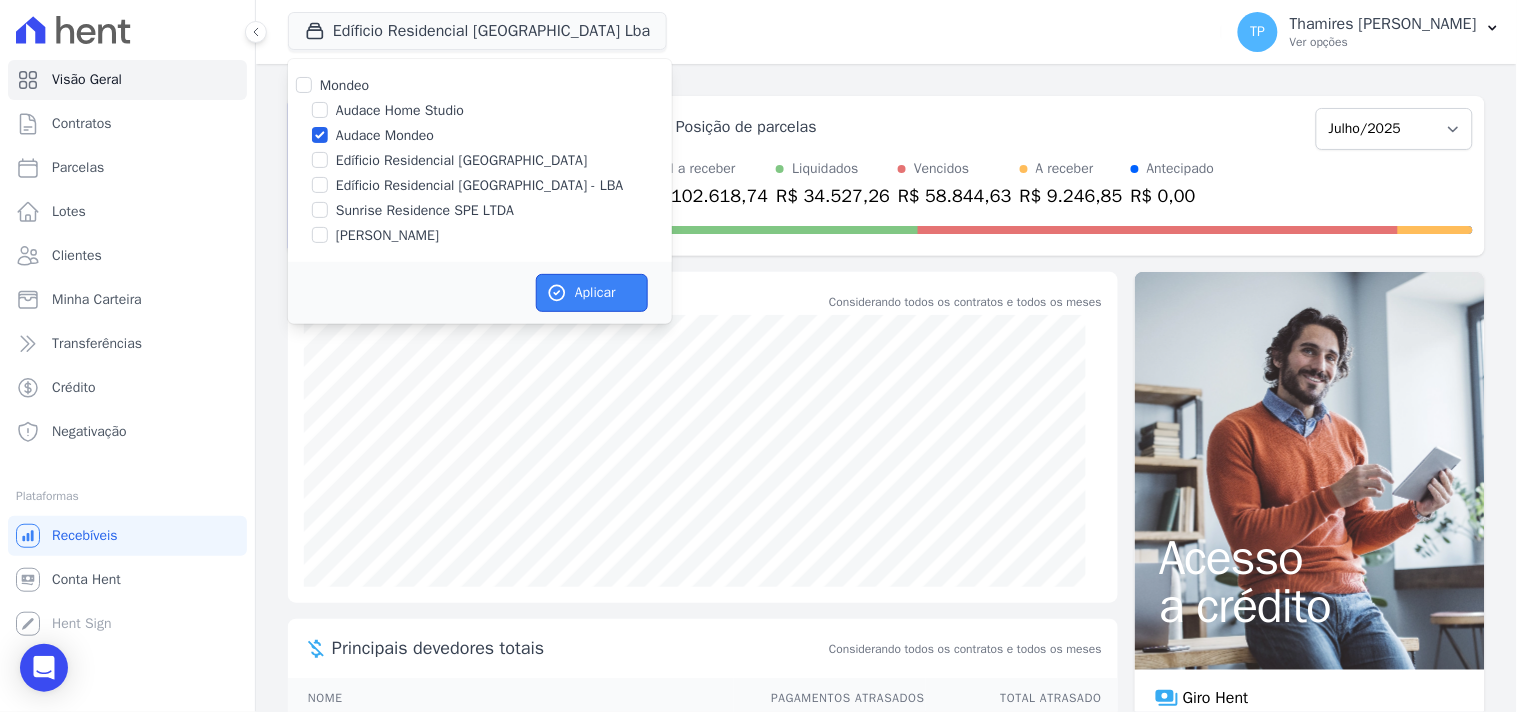 click on "Aplicar" at bounding box center (592, 293) 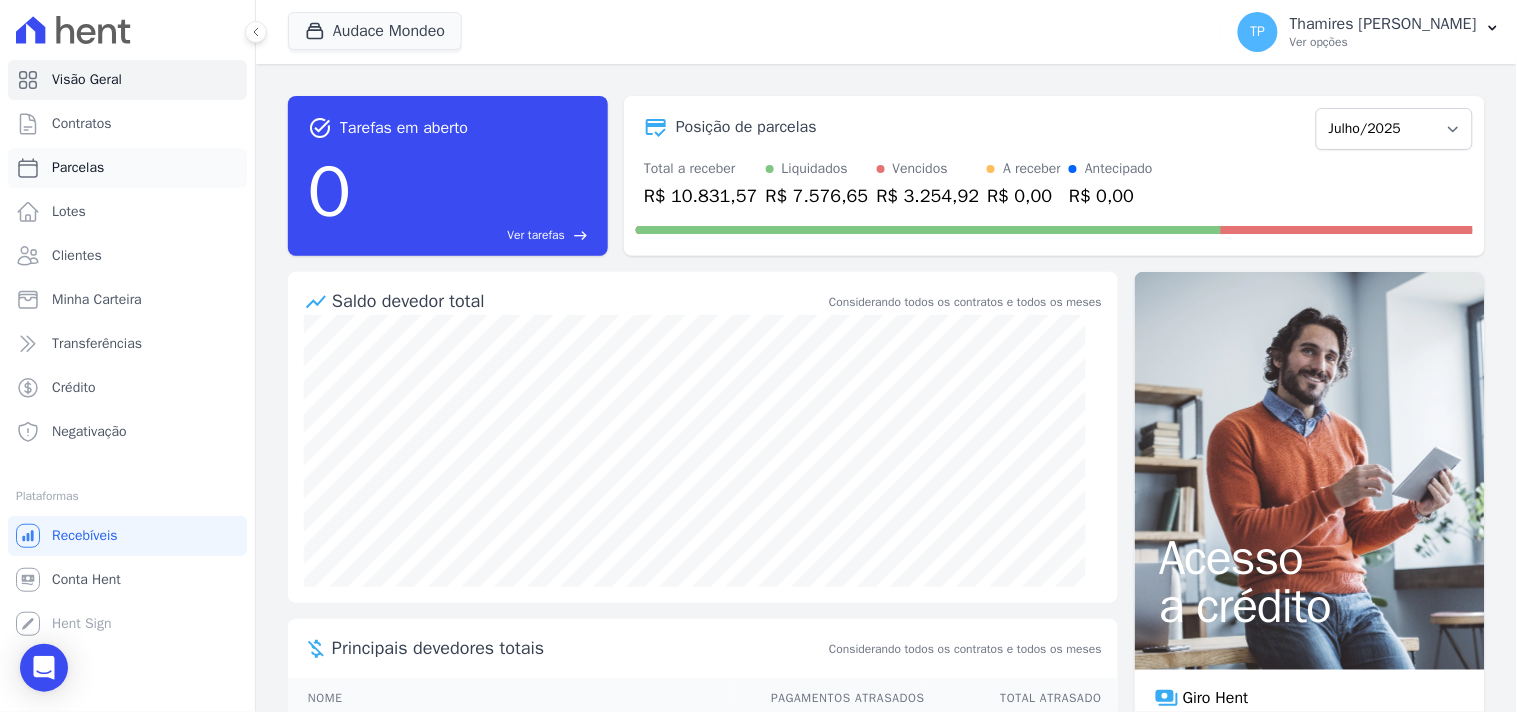 click on "Parcelas" at bounding box center (127, 168) 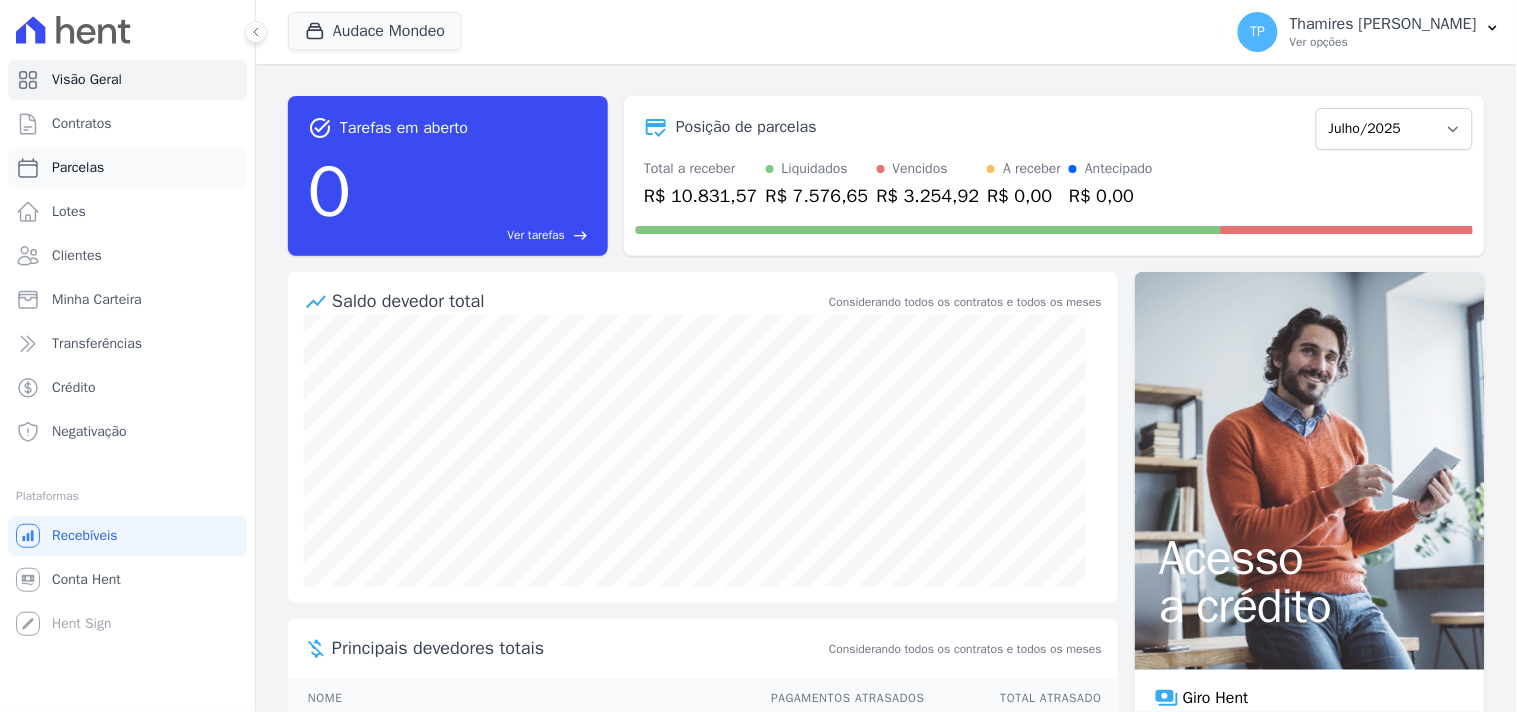 select 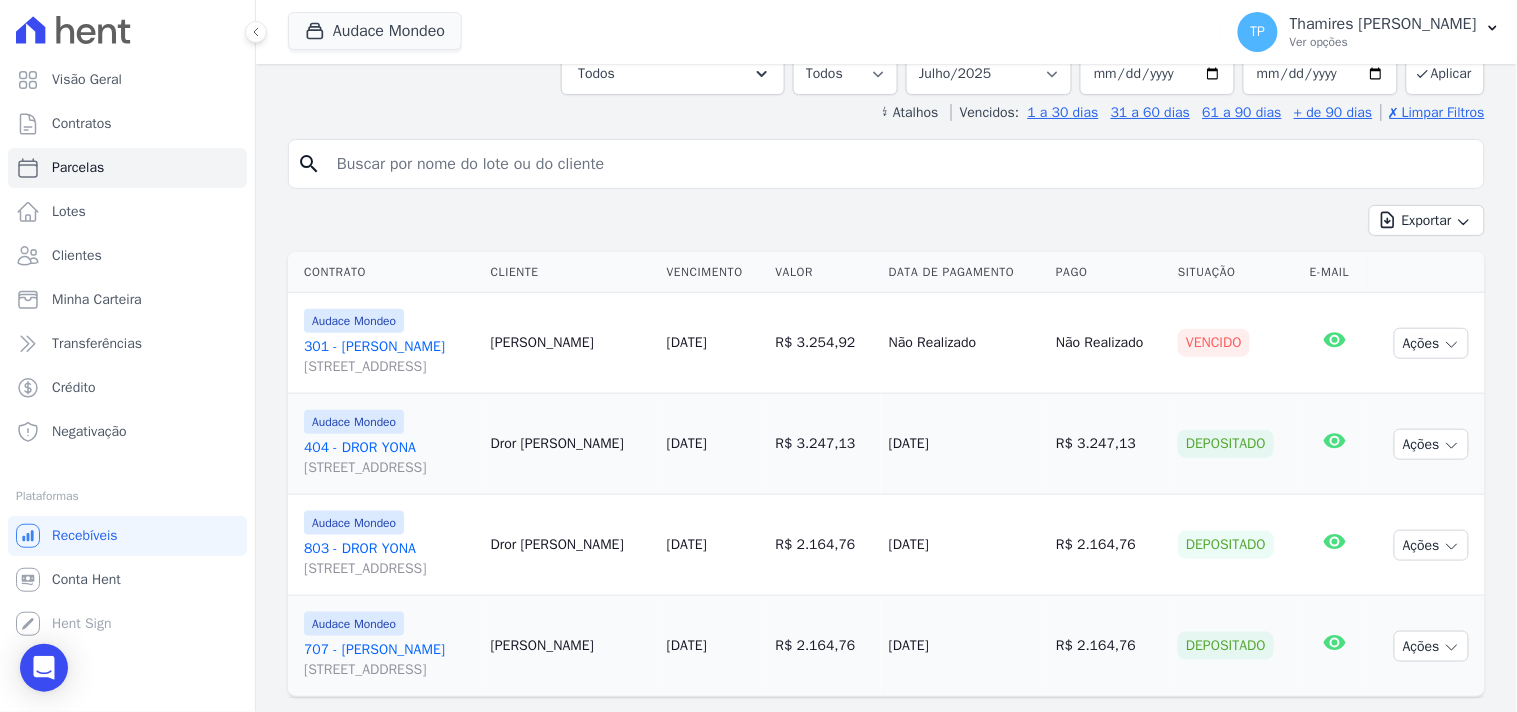 scroll, scrollTop: 348, scrollLeft: 0, axis: vertical 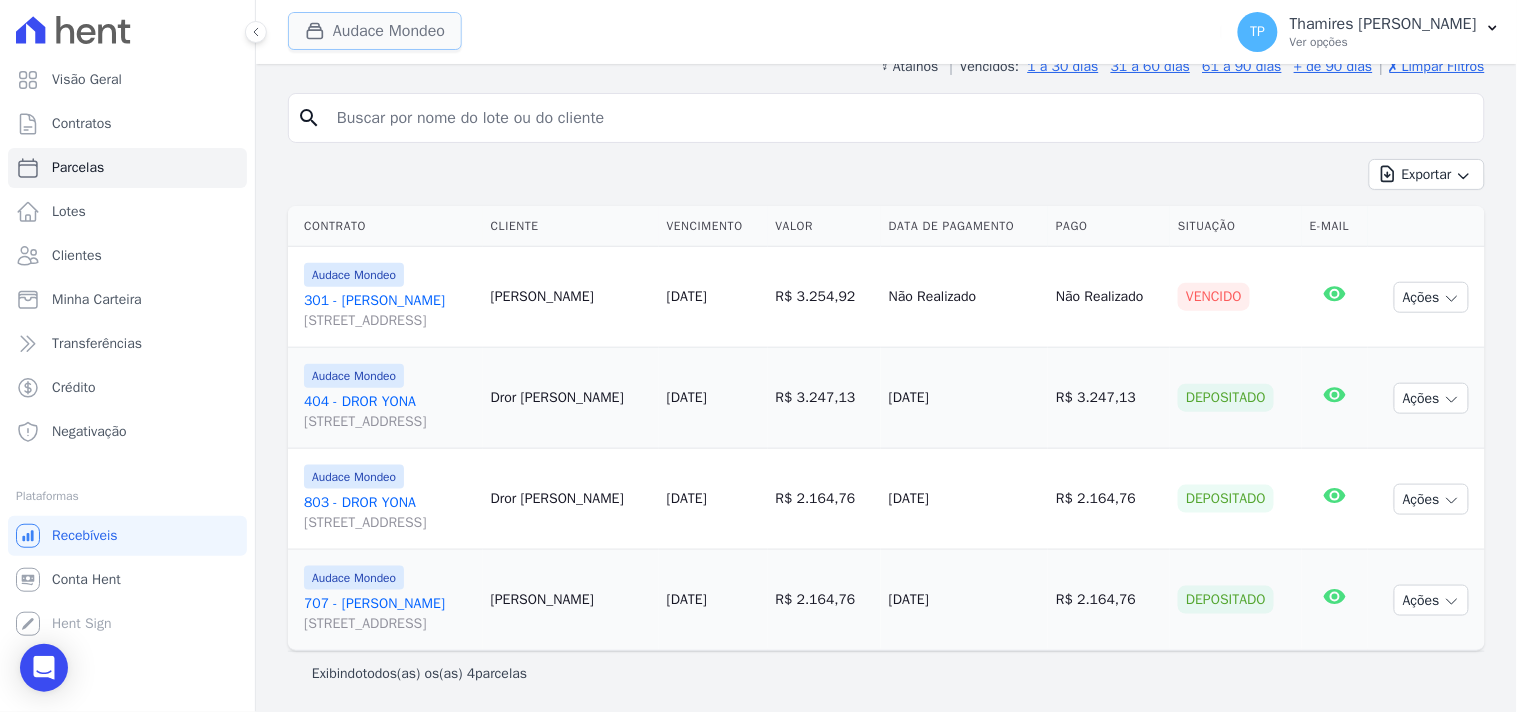 click on "Audace Mondeo" at bounding box center (375, 31) 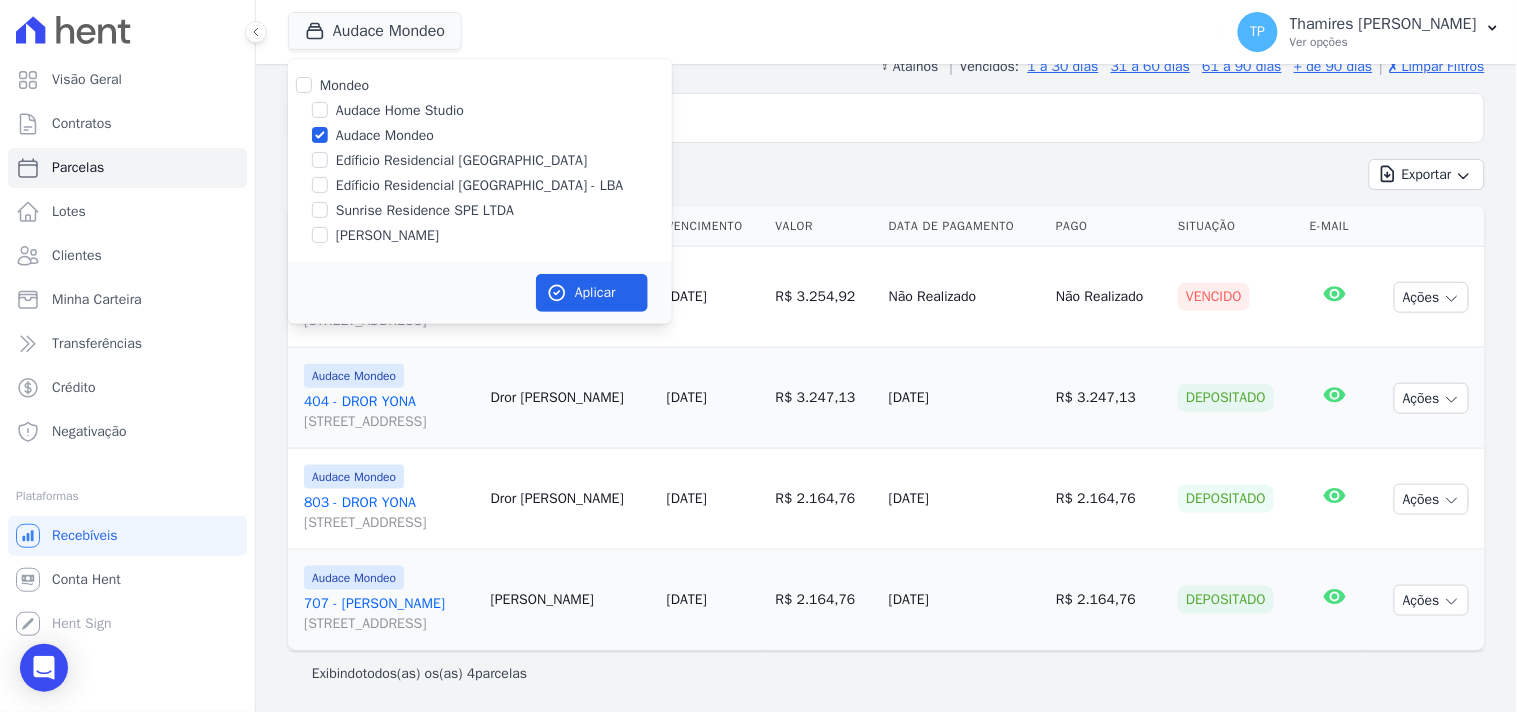 click on "Edíficio Residencial [GEOGRAPHIC_DATA] - LBA" at bounding box center (480, 185) 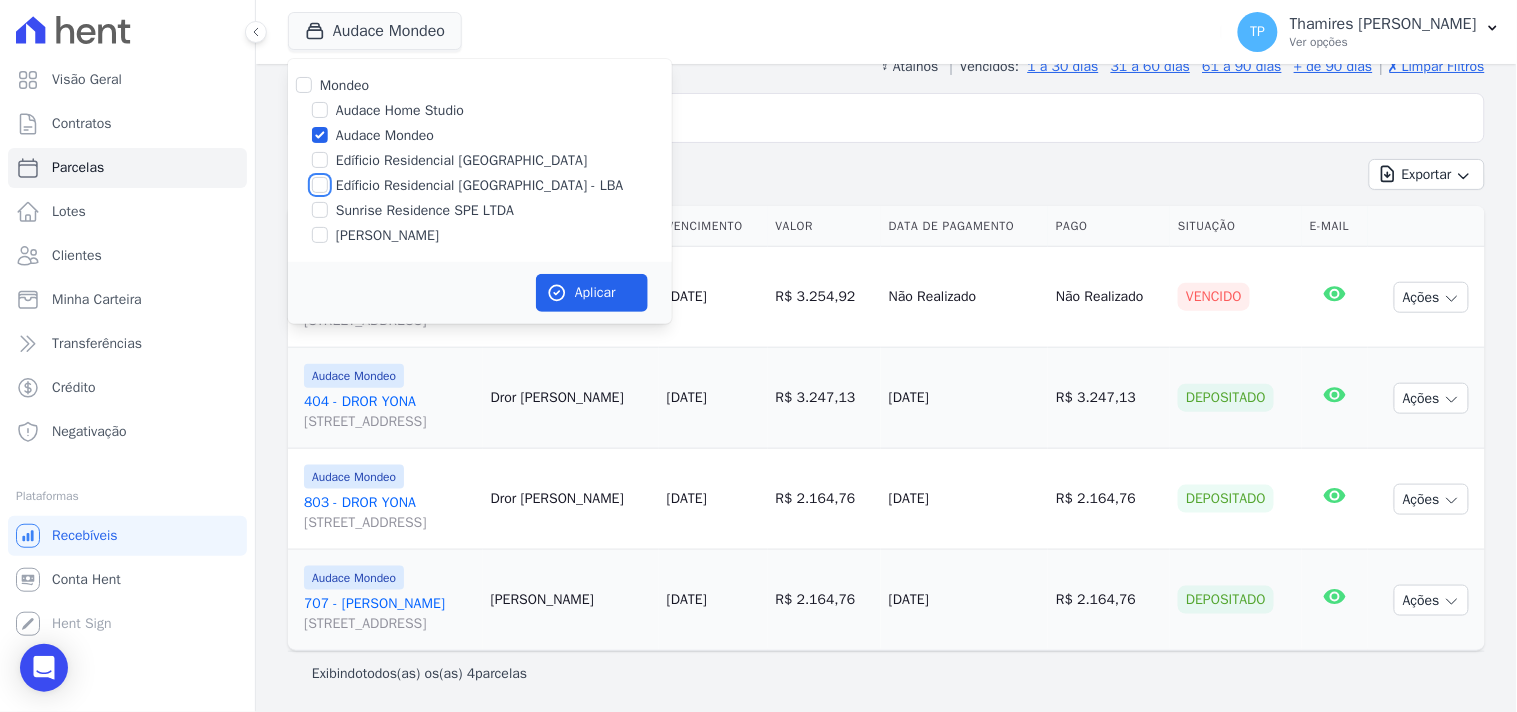 click on "Edíficio Residencial [GEOGRAPHIC_DATA] - LBA" at bounding box center (320, 185) 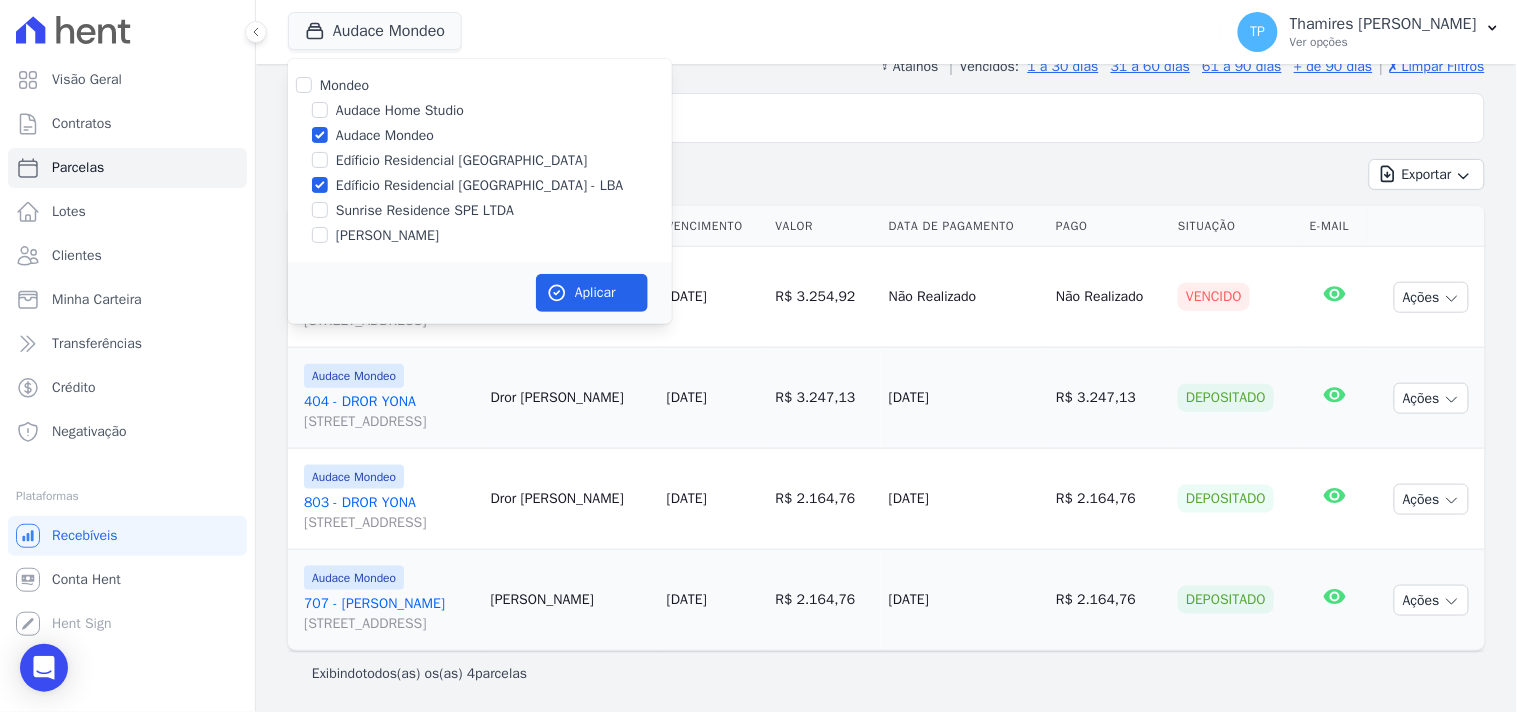 click on "Audace Mondeo" at bounding box center (385, 135) 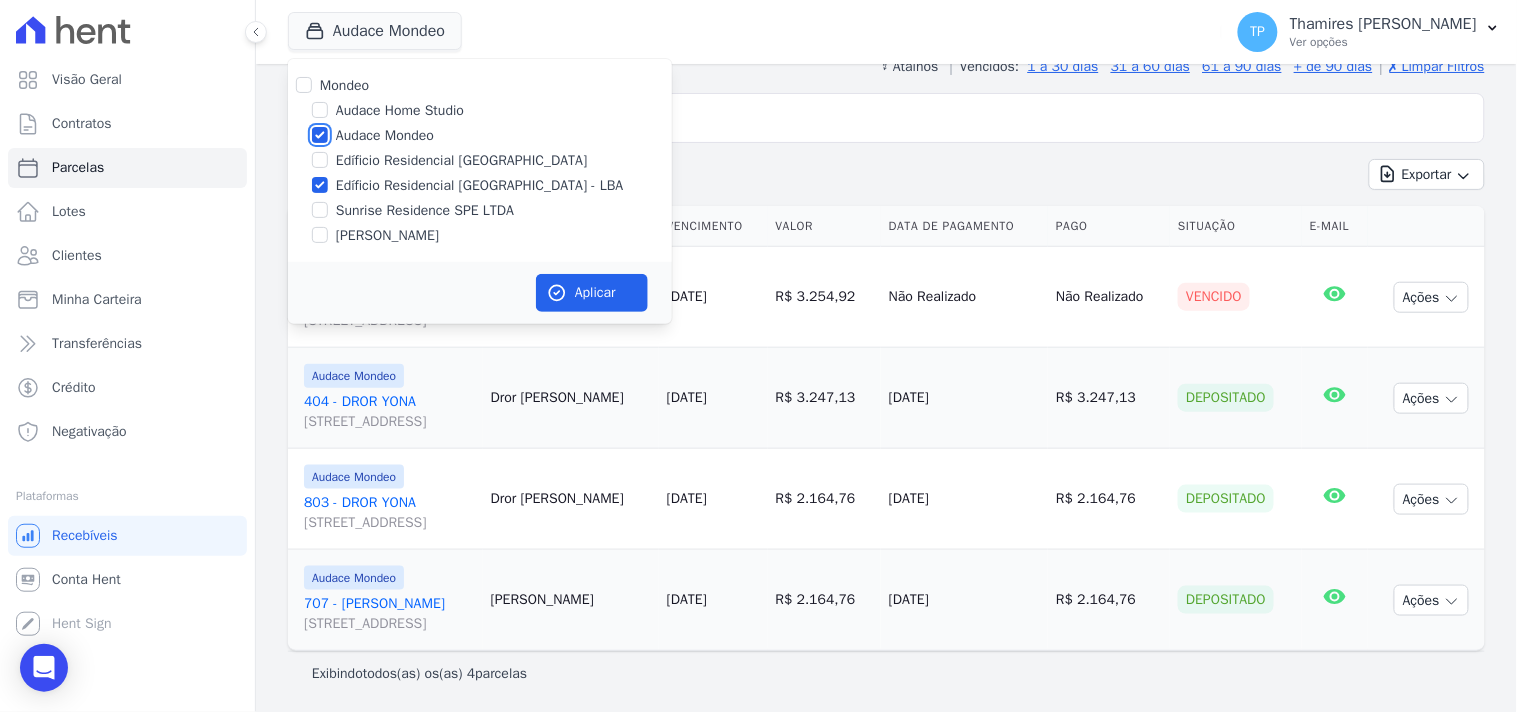 checkbox on "false" 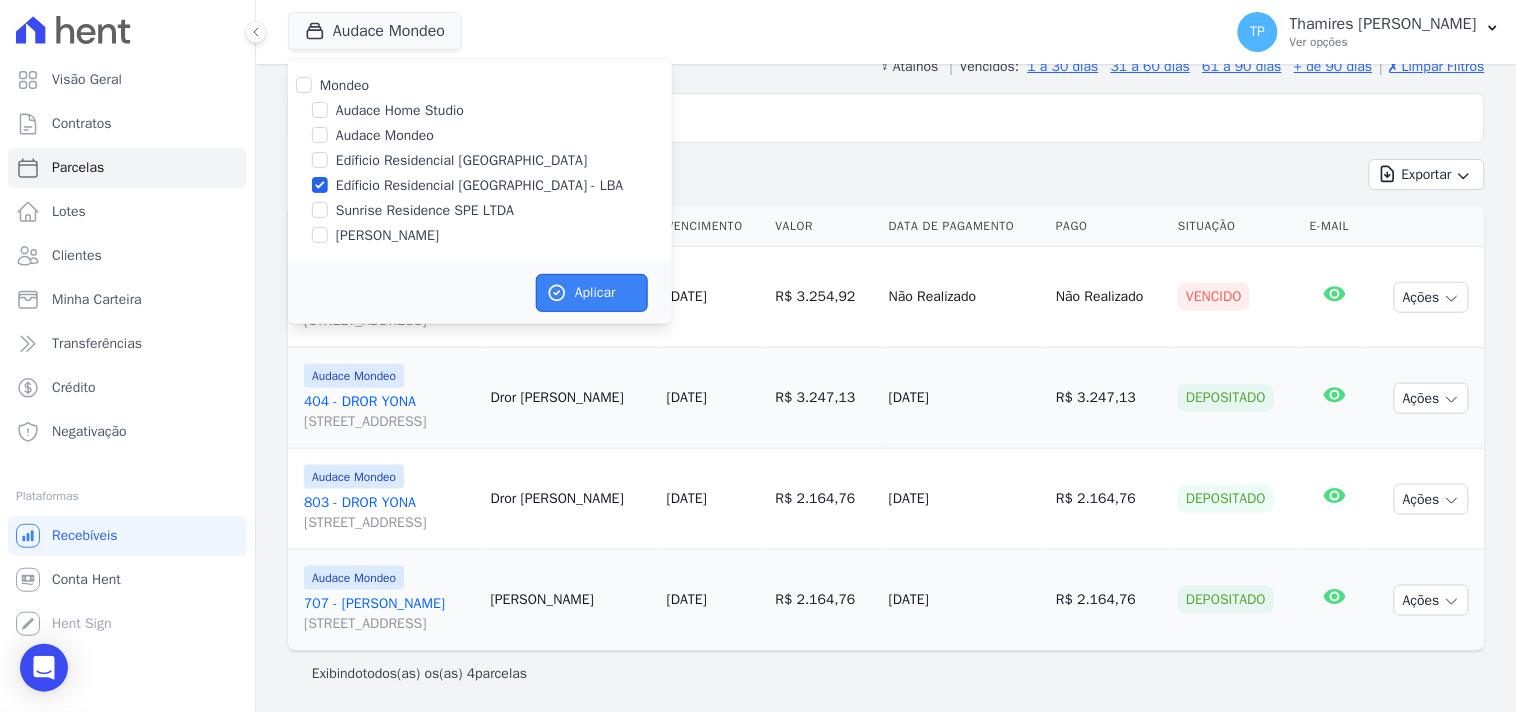 click on "Aplicar" at bounding box center [592, 293] 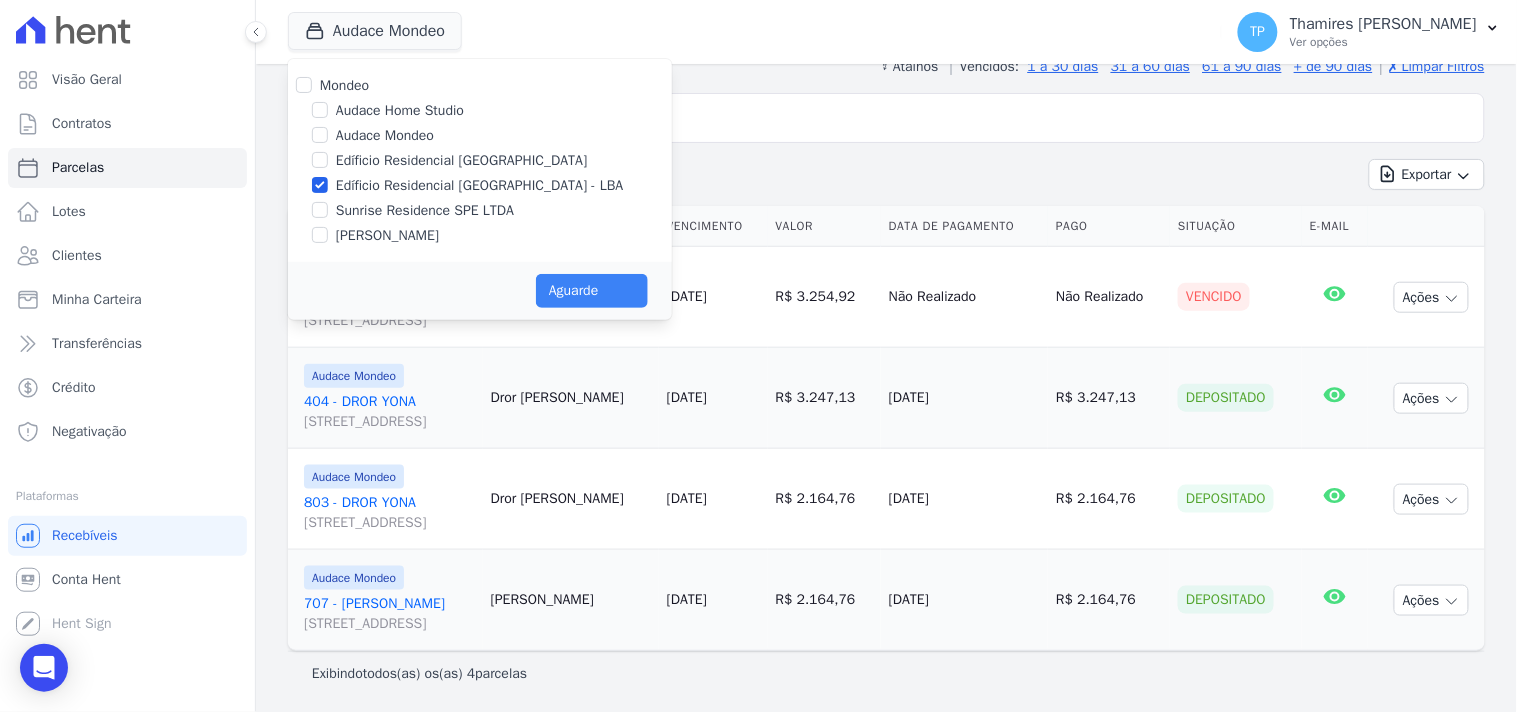 select 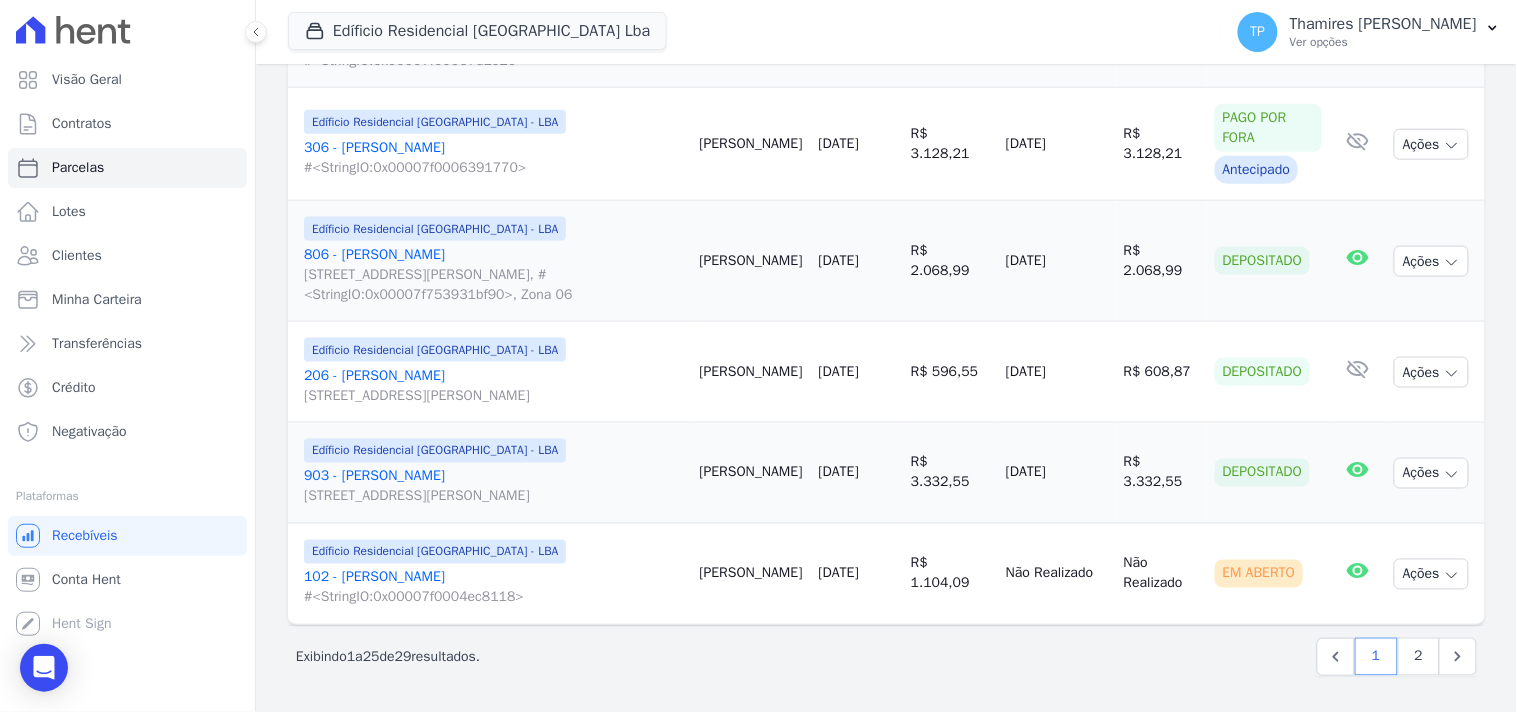 scroll, scrollTop: 2557, scrollLeft: 0, axis: vertical 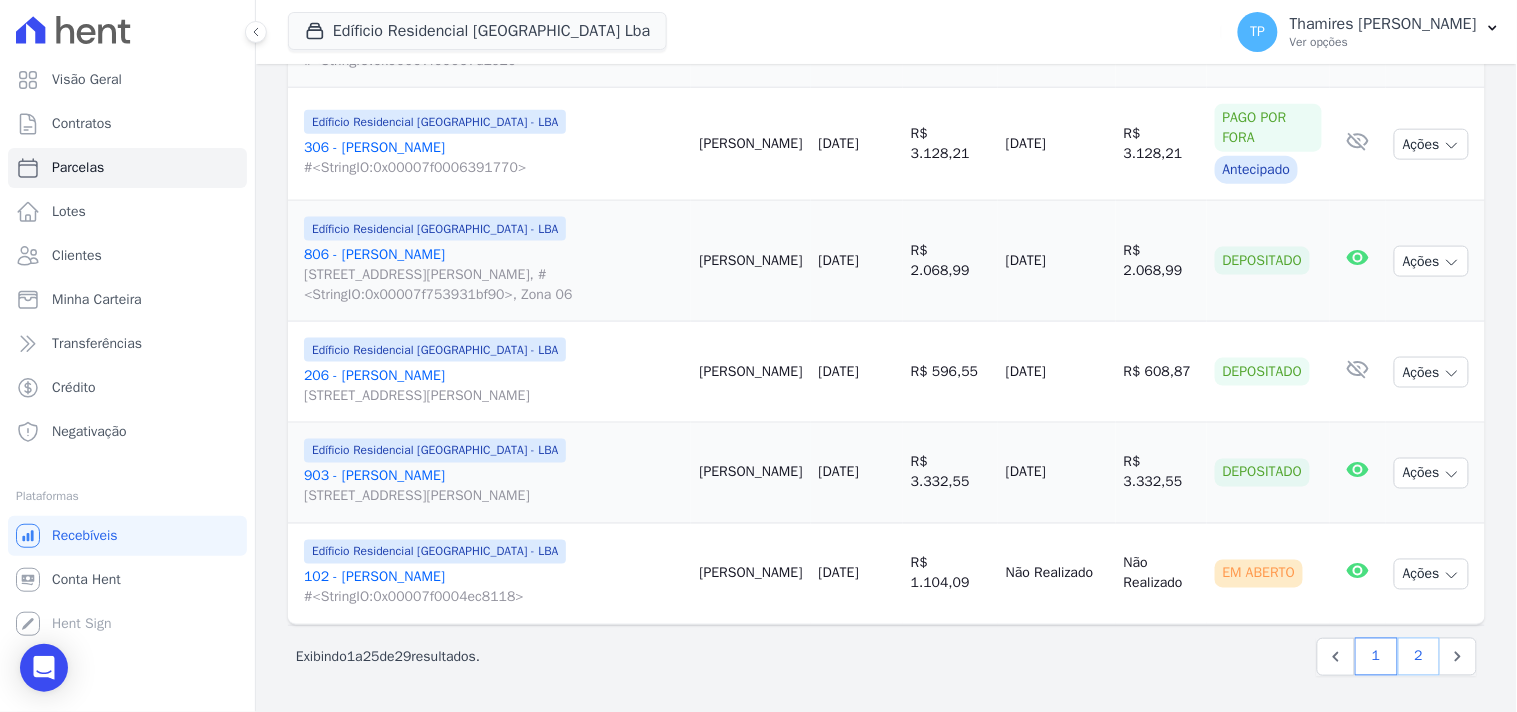click on "2" at bounding box center [1419, 657] 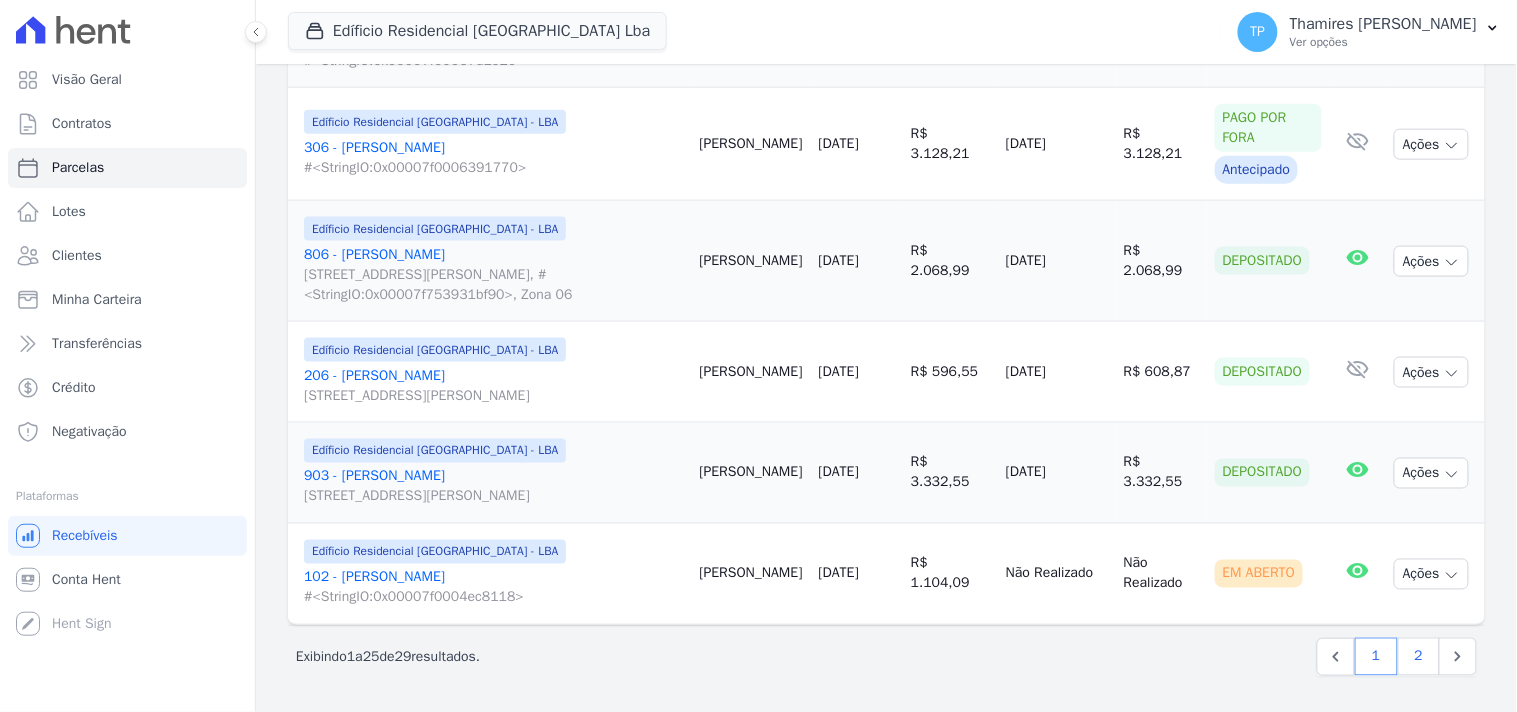 select 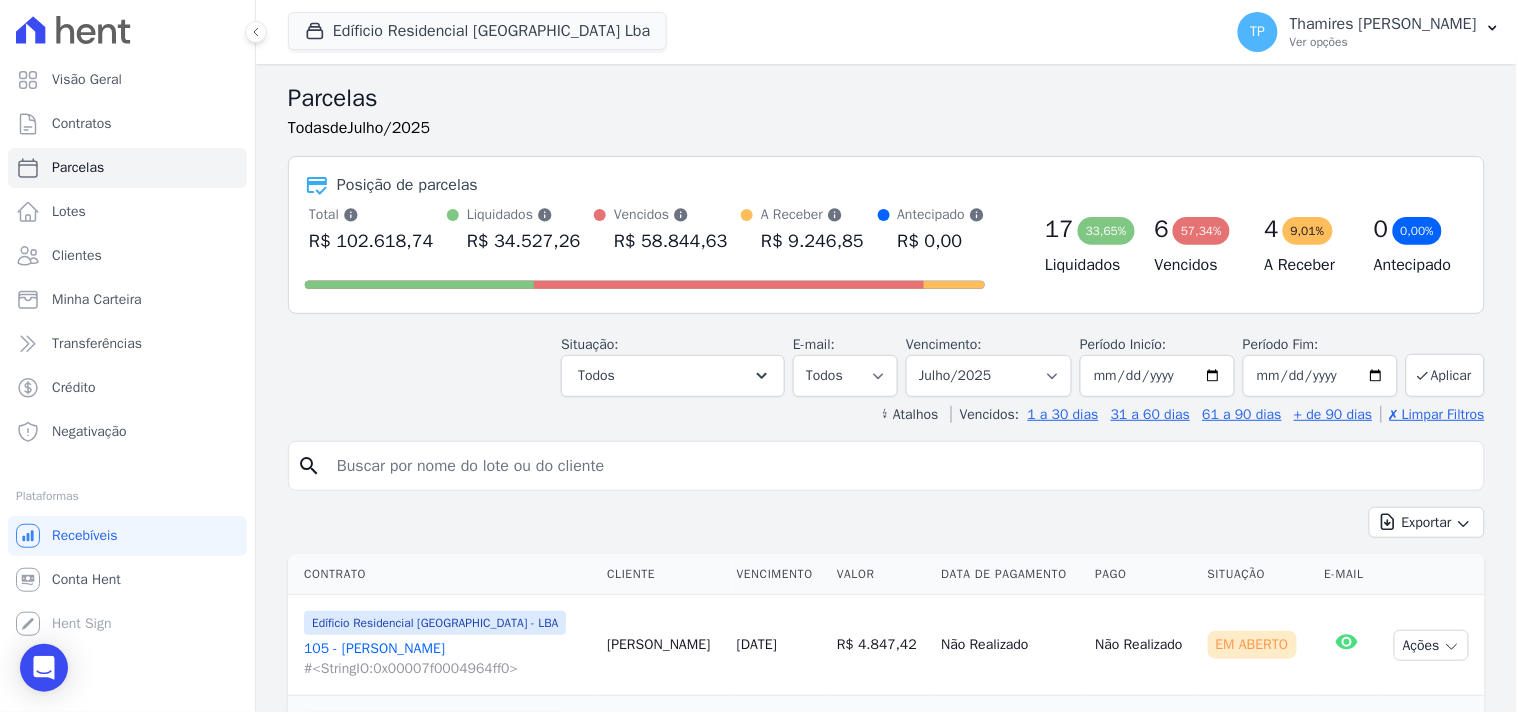 scroll, scrollTop: 411, scrollLeft: 0, axis: vertical 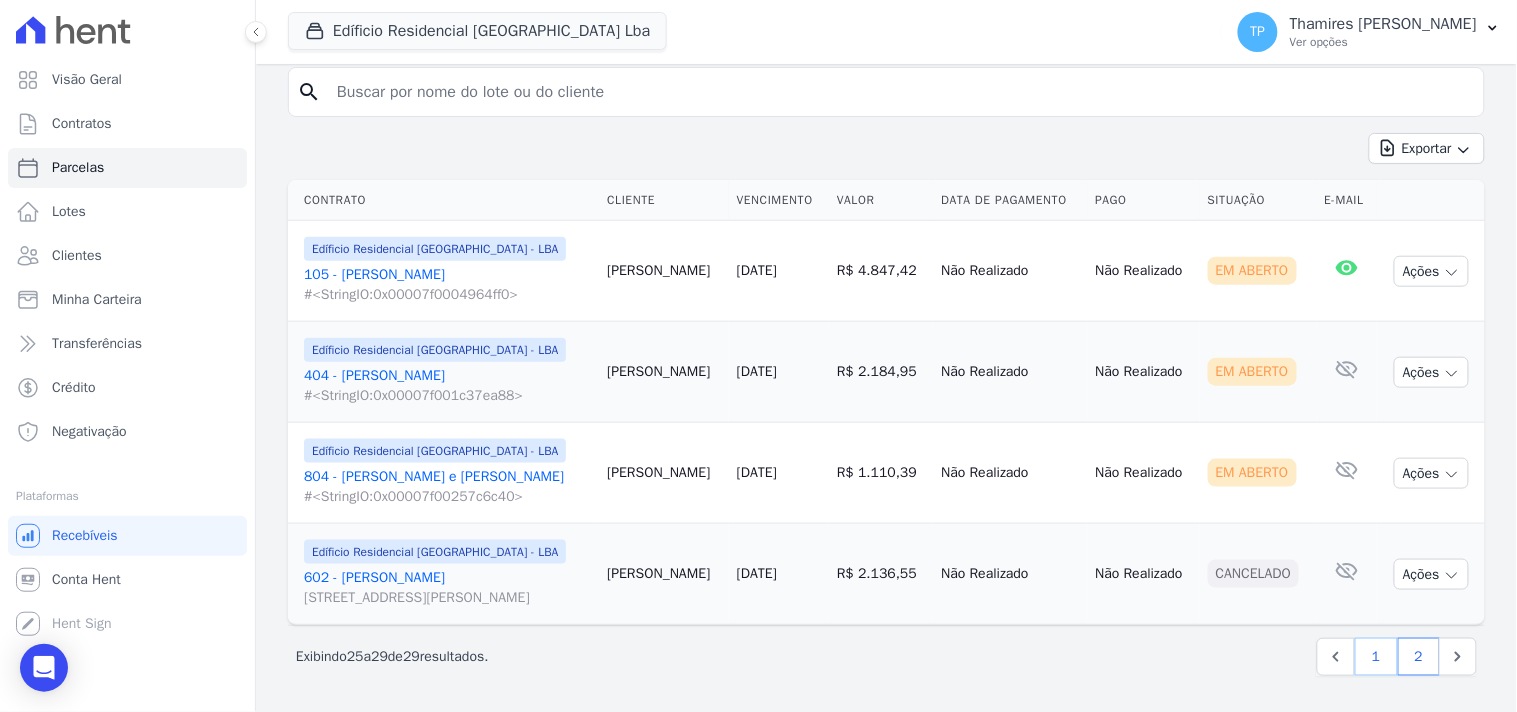 click on "1" at bounding box center [1376, 657] 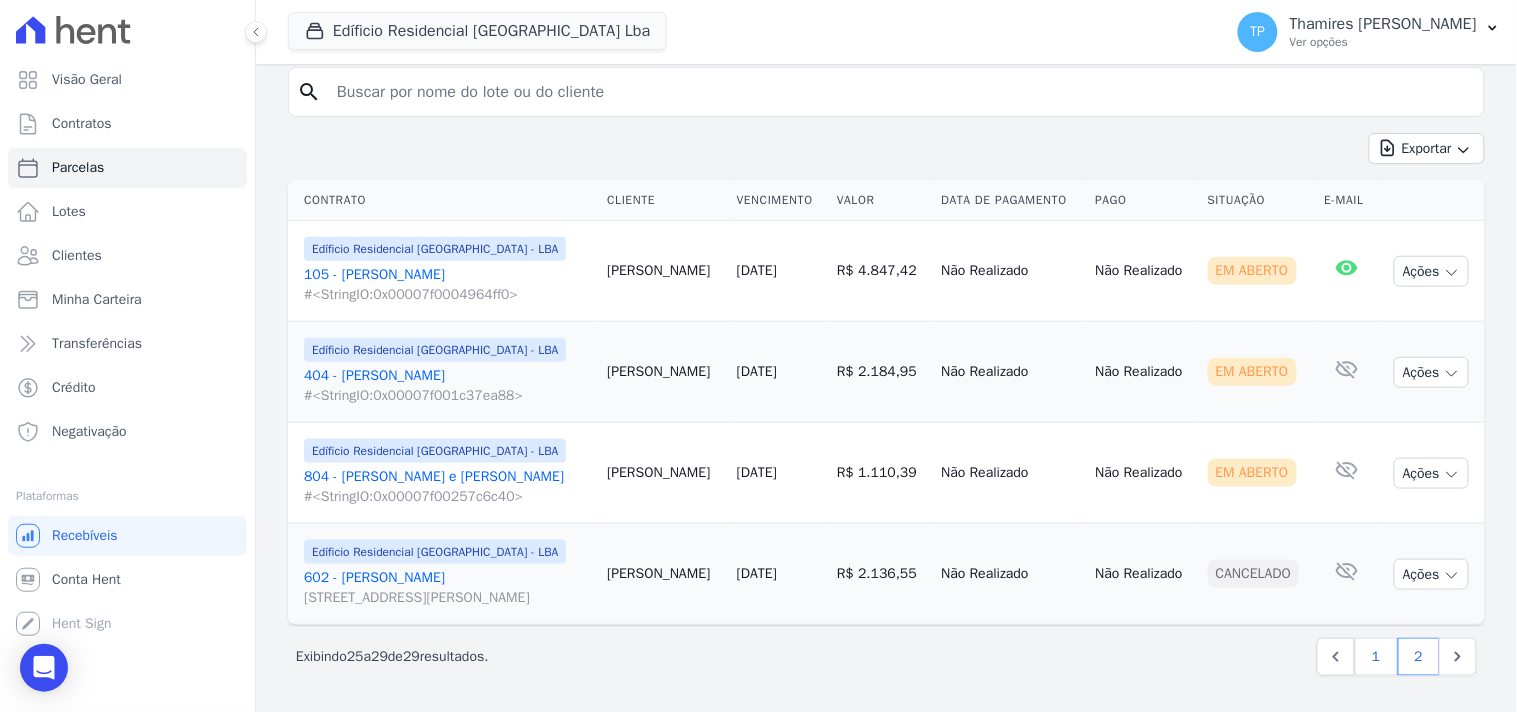 select 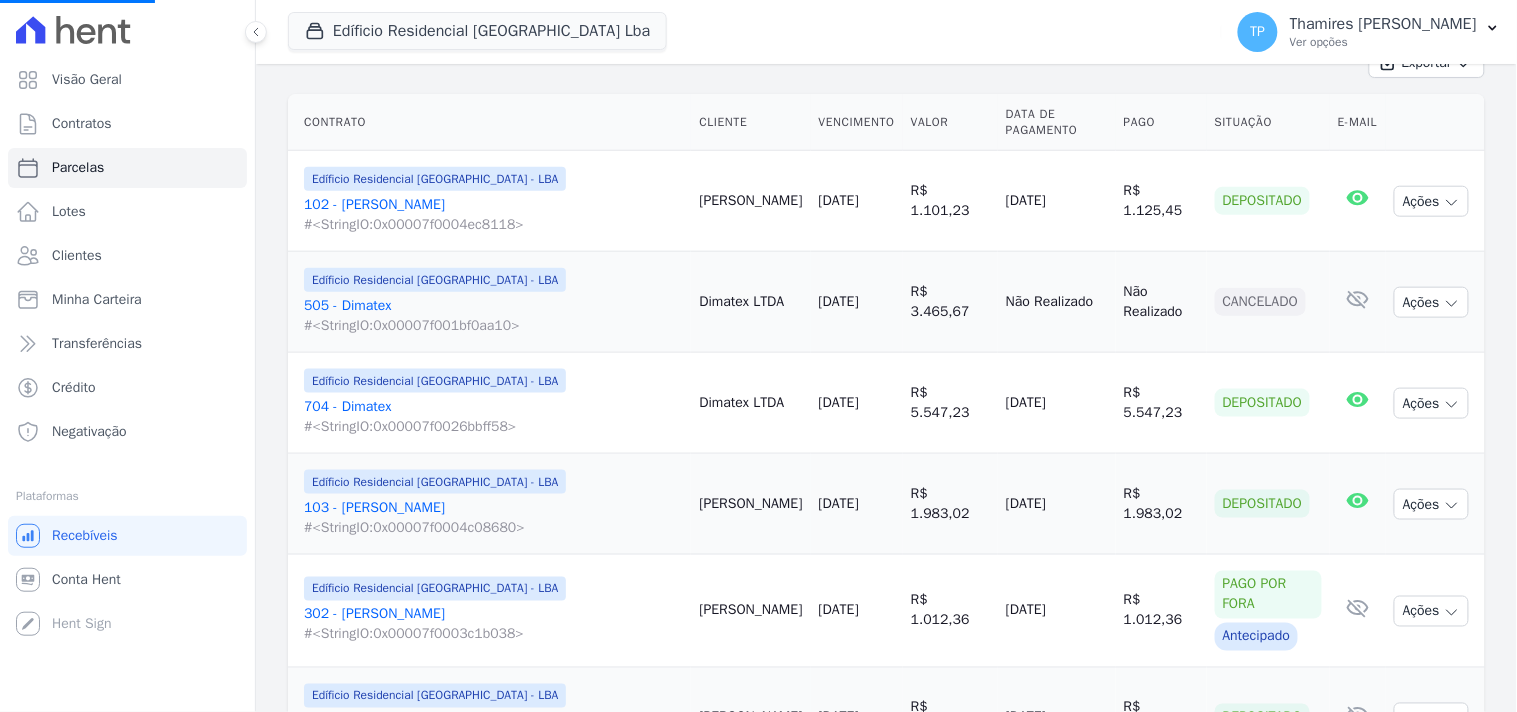 scroll, scrollTop: 777, scrollLeft: 0, axis: vertical 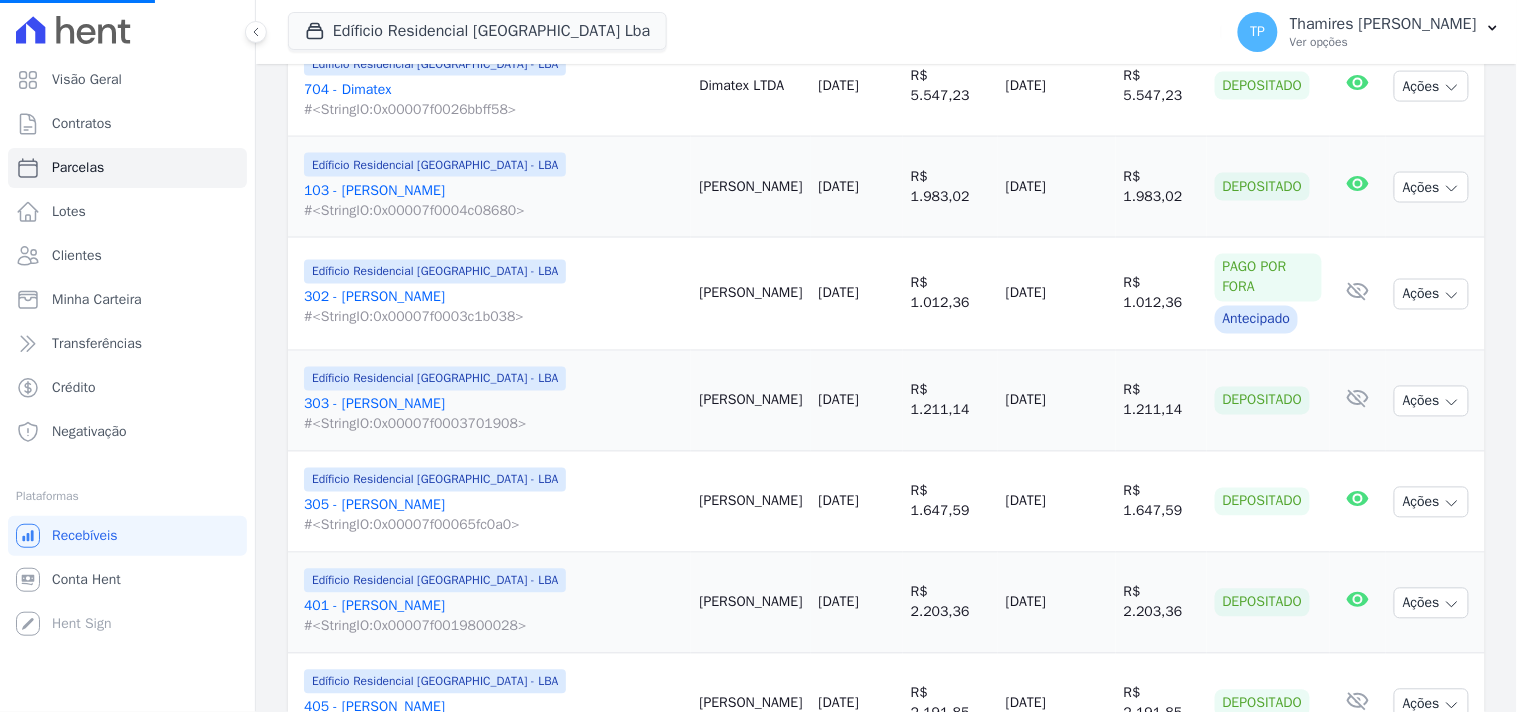 select 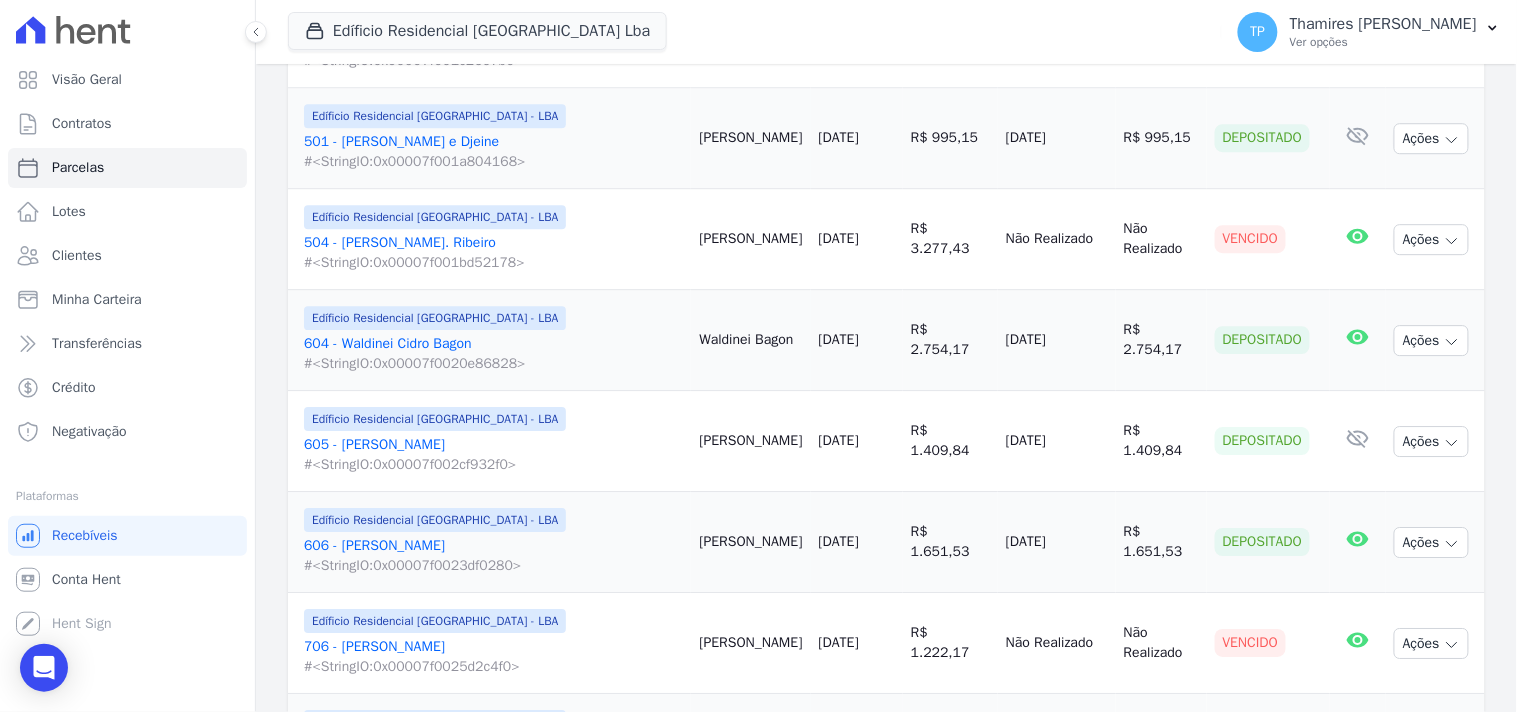 scroll, scrollTop: 2222, scrollLeft: 0, axis: vertical 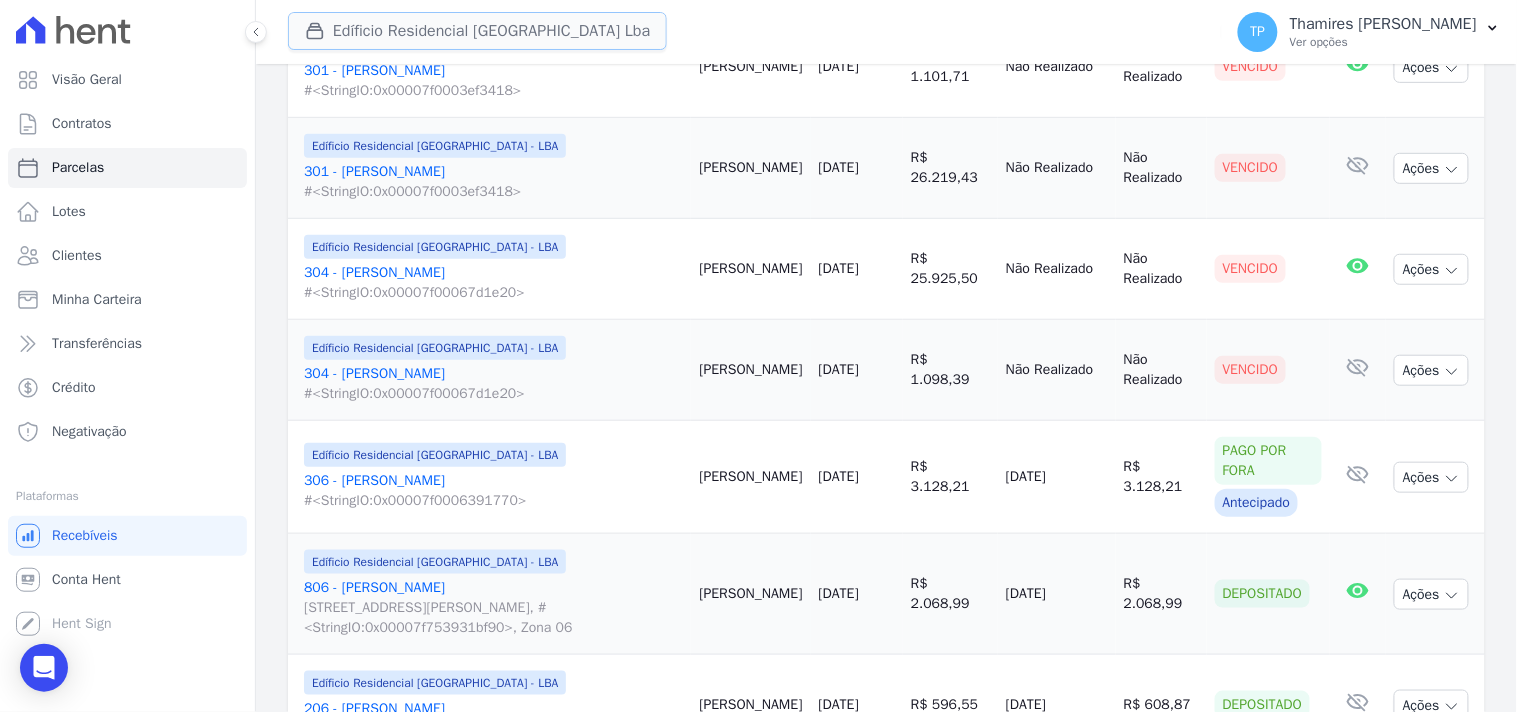 click on "Edíficio Residencial Grevílea Park   Lba" at bounding box center (477, 31) 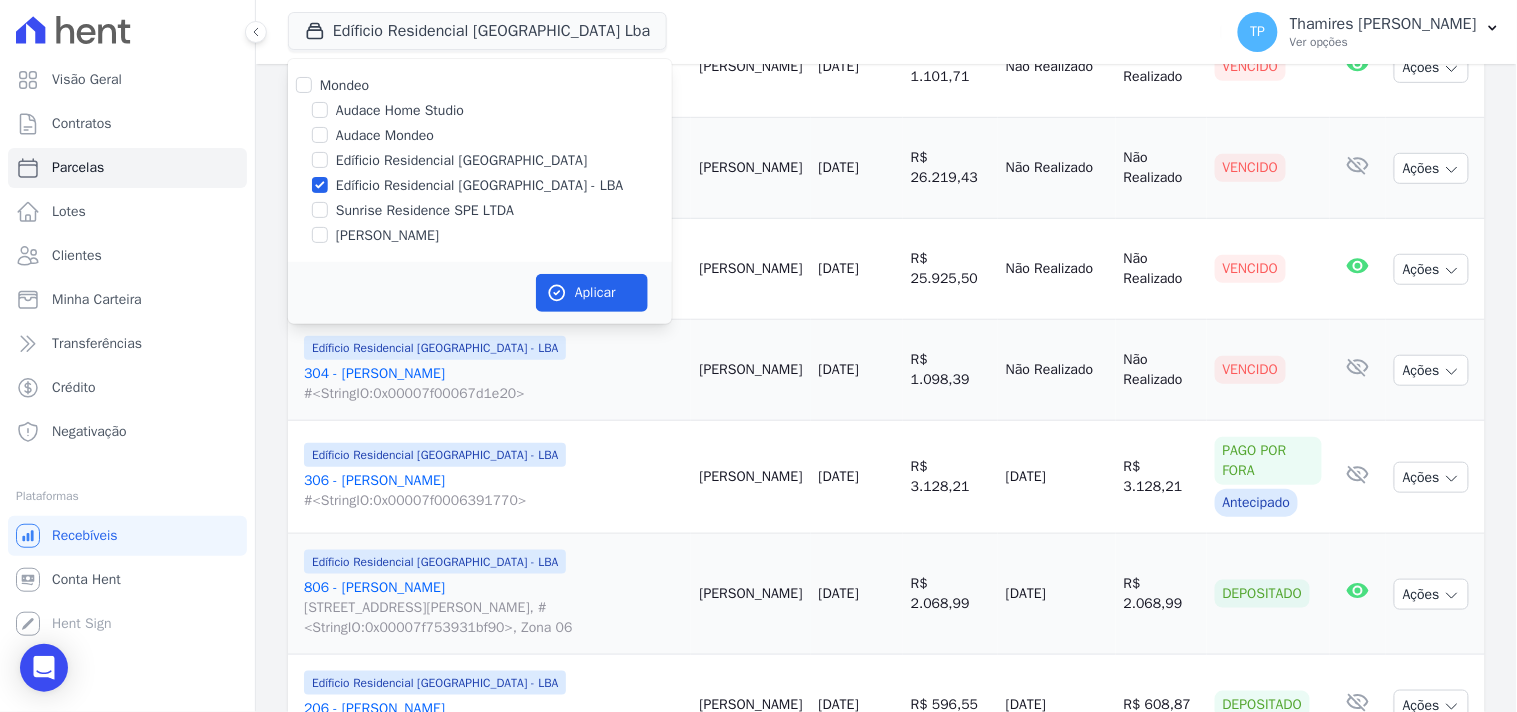 drag, startPoint x: 442, startPoint y: 246, endPoint x: 442, endPoint y: 227, distance: 19 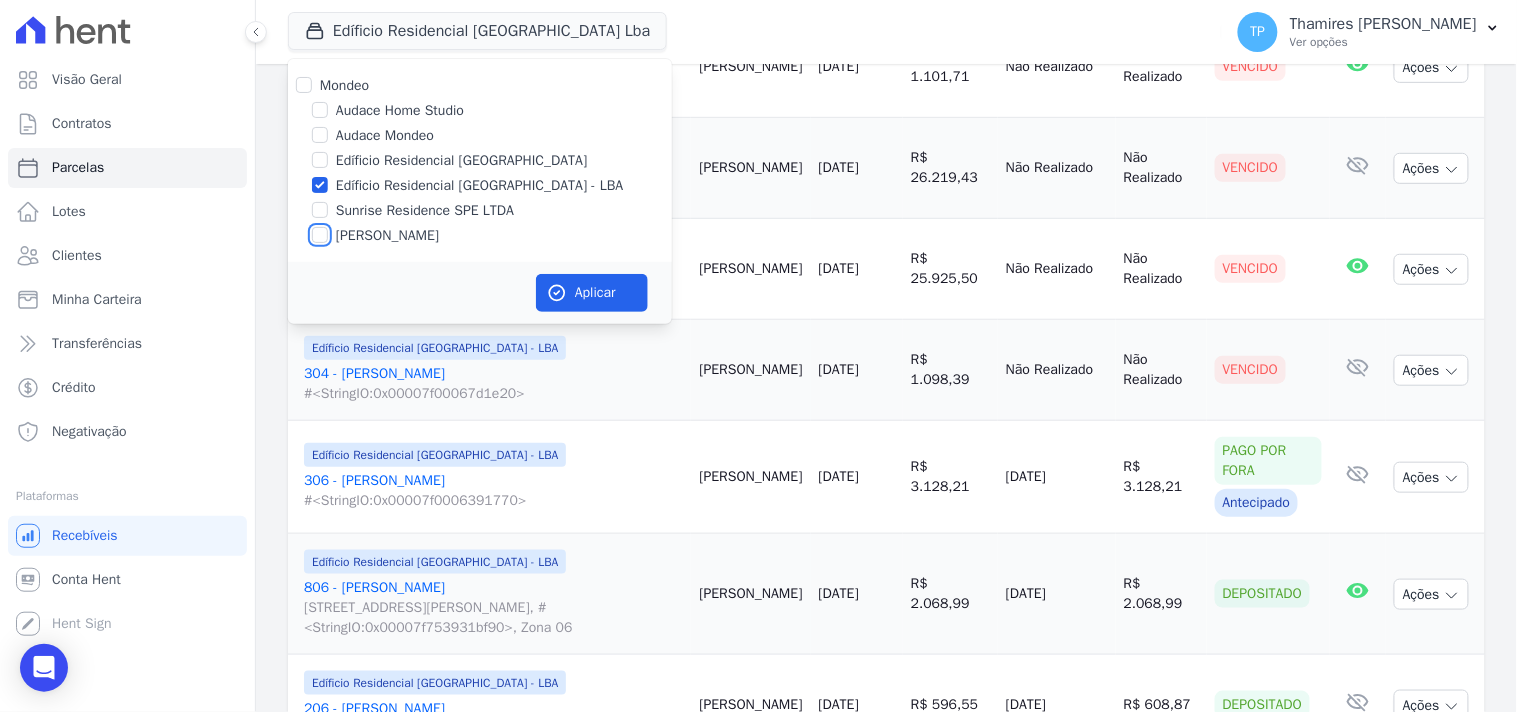 click on "[PERSON_NAME]" at bounding box center (320, 235) 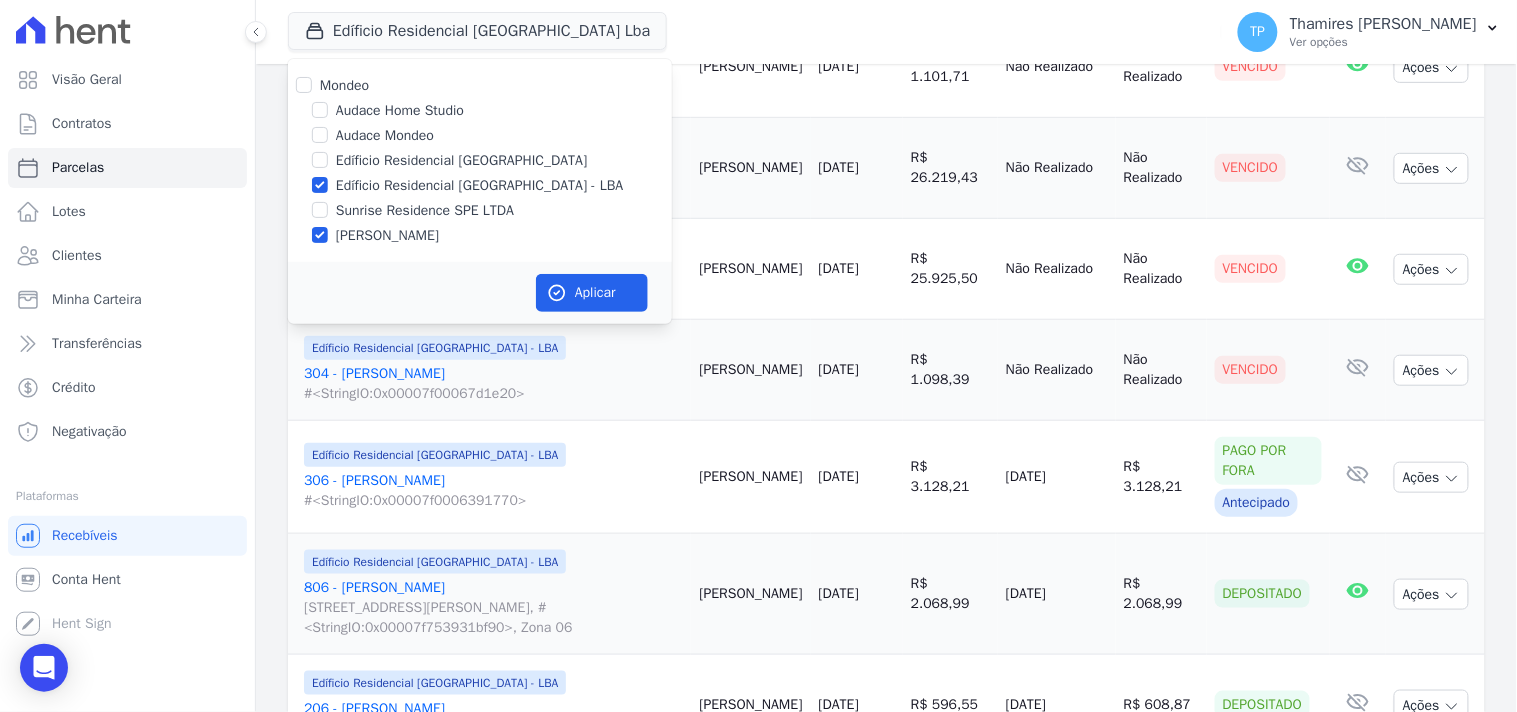 click on "Edíficio Residencial [GEOGRAPHIC_DATA] - LBA" at bounding box center [480, 185] 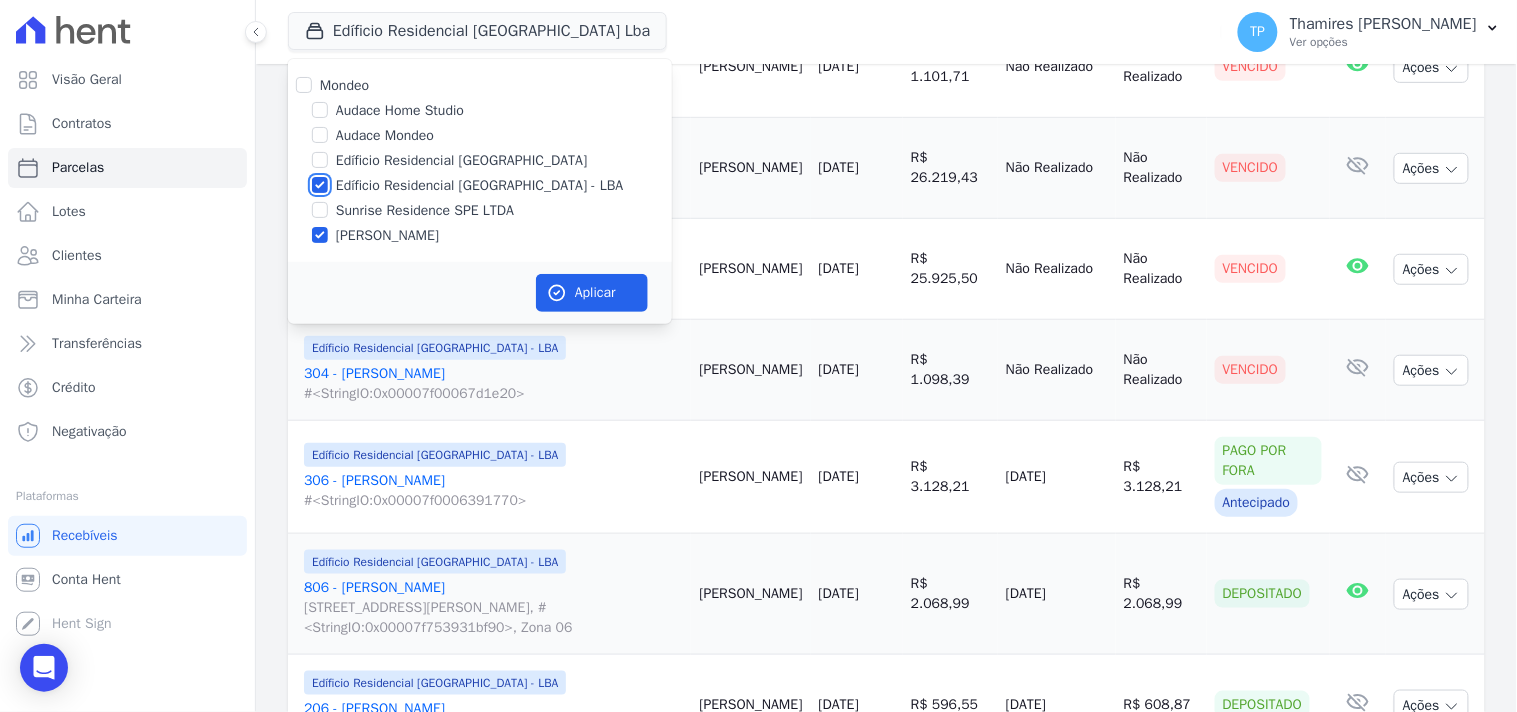 click on "Edíficio Residencial [GEOGRAPHIC_DATA] - LBA" at bounding box center [320, 185] 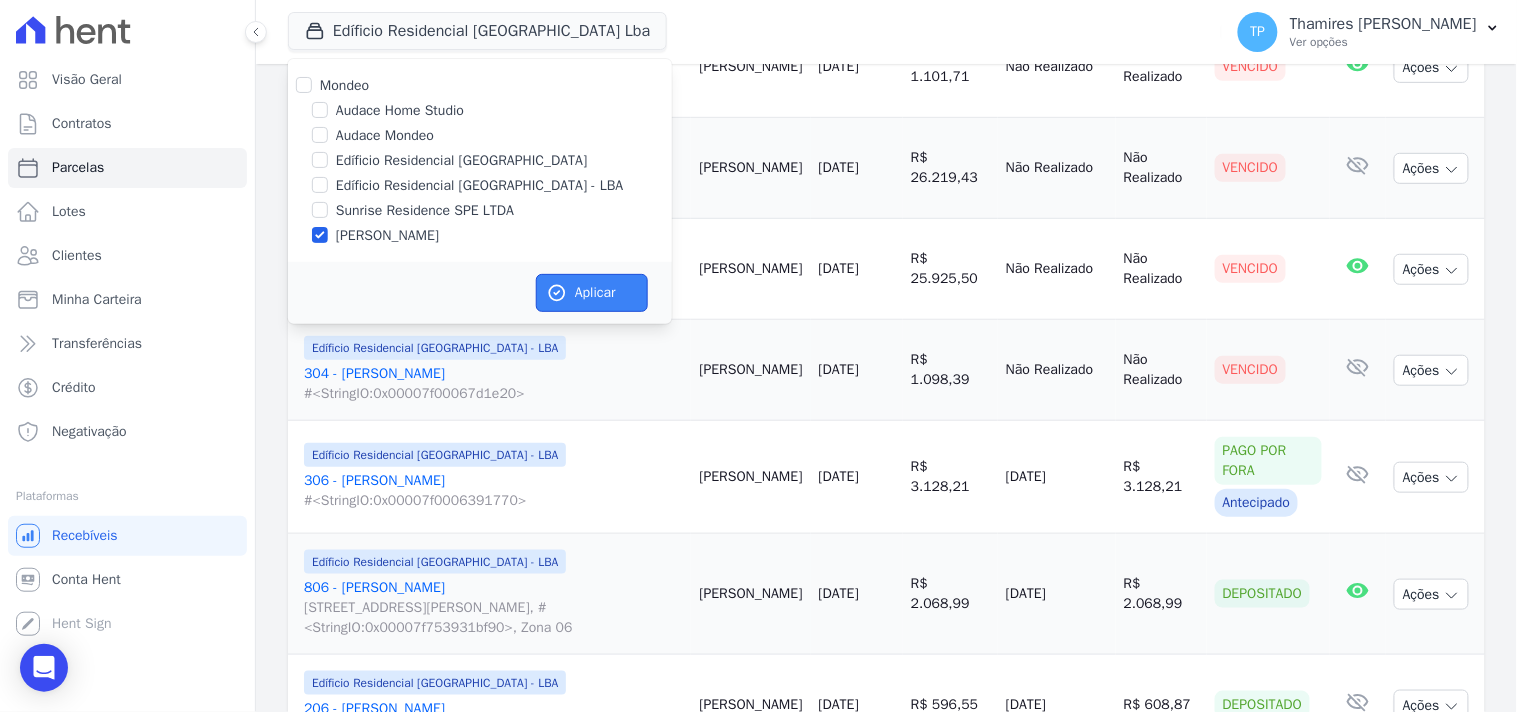 click 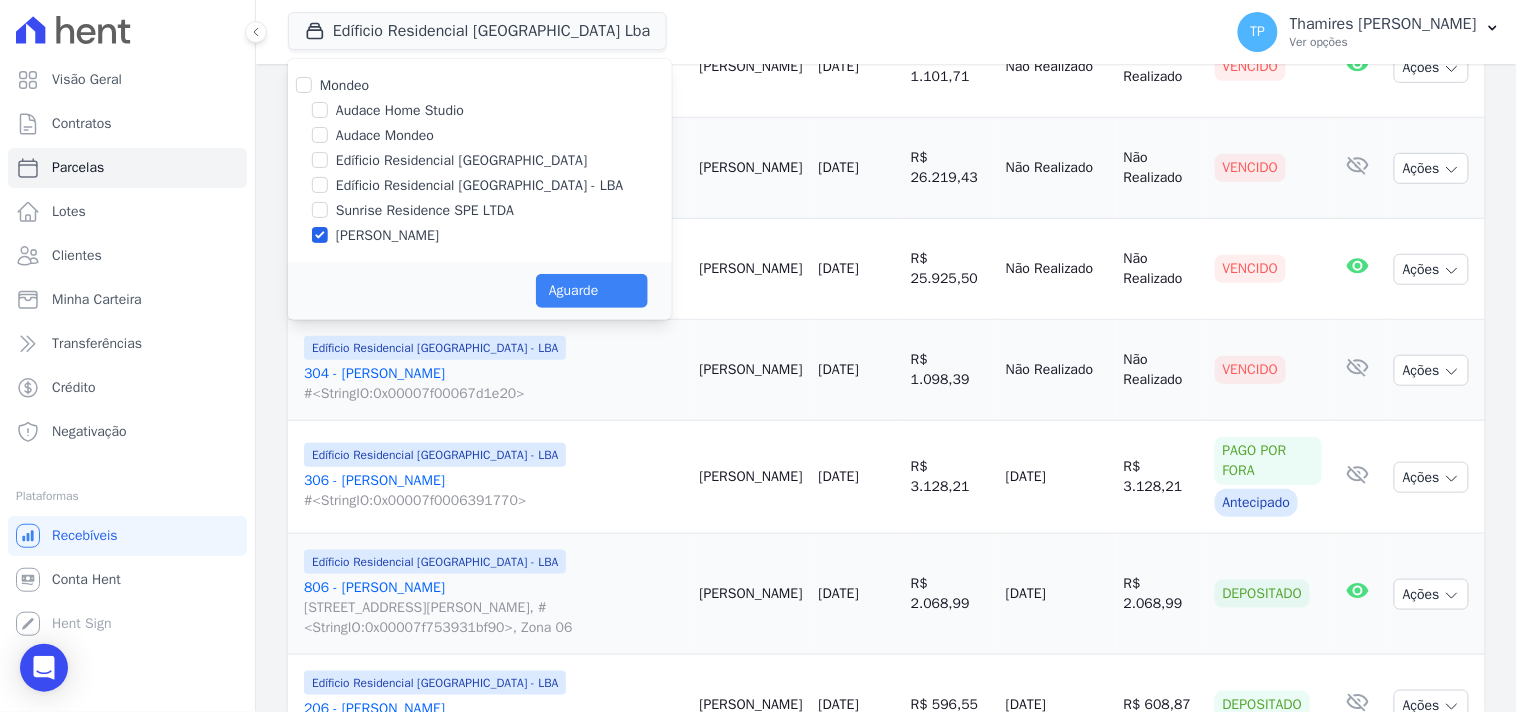 select 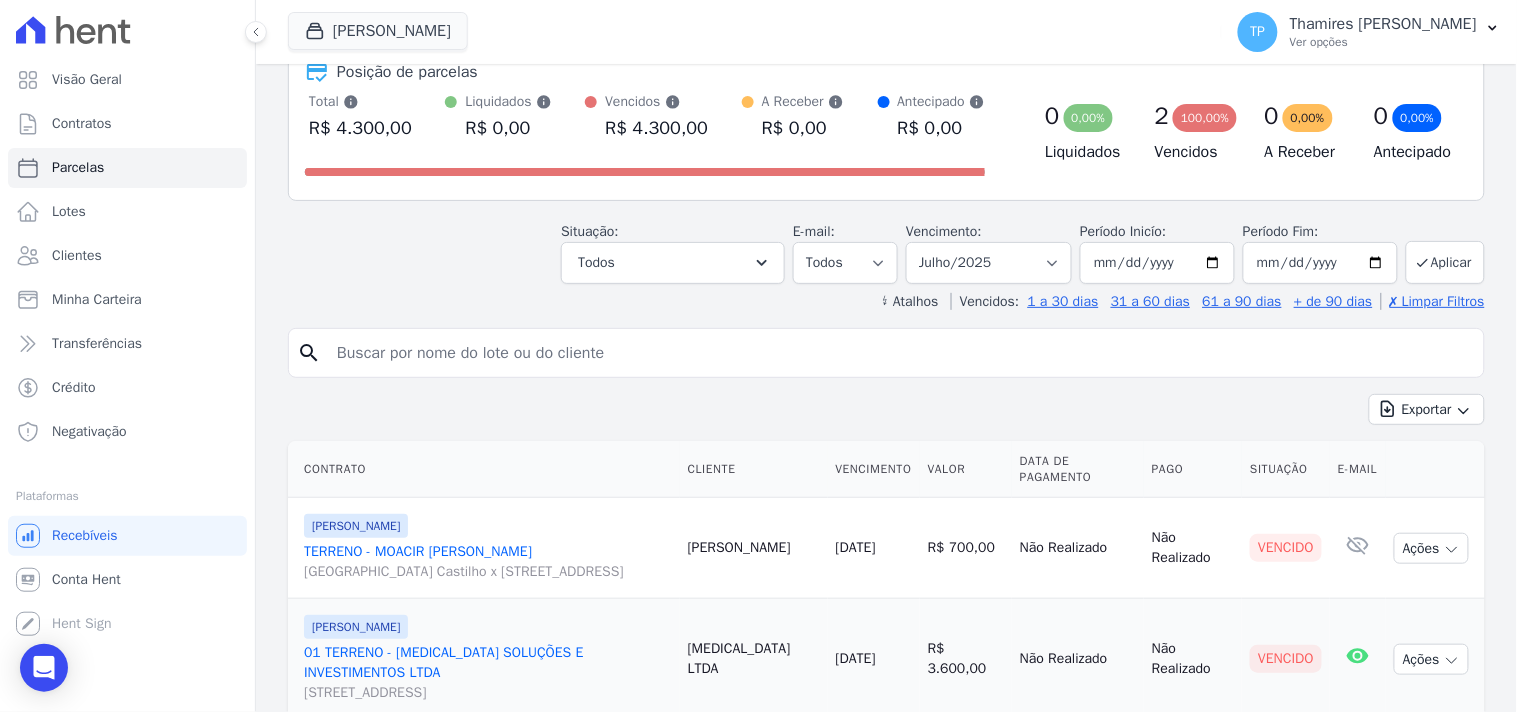 scroll, scrollTop: 202, scrollLeft: 0, axis: vertical 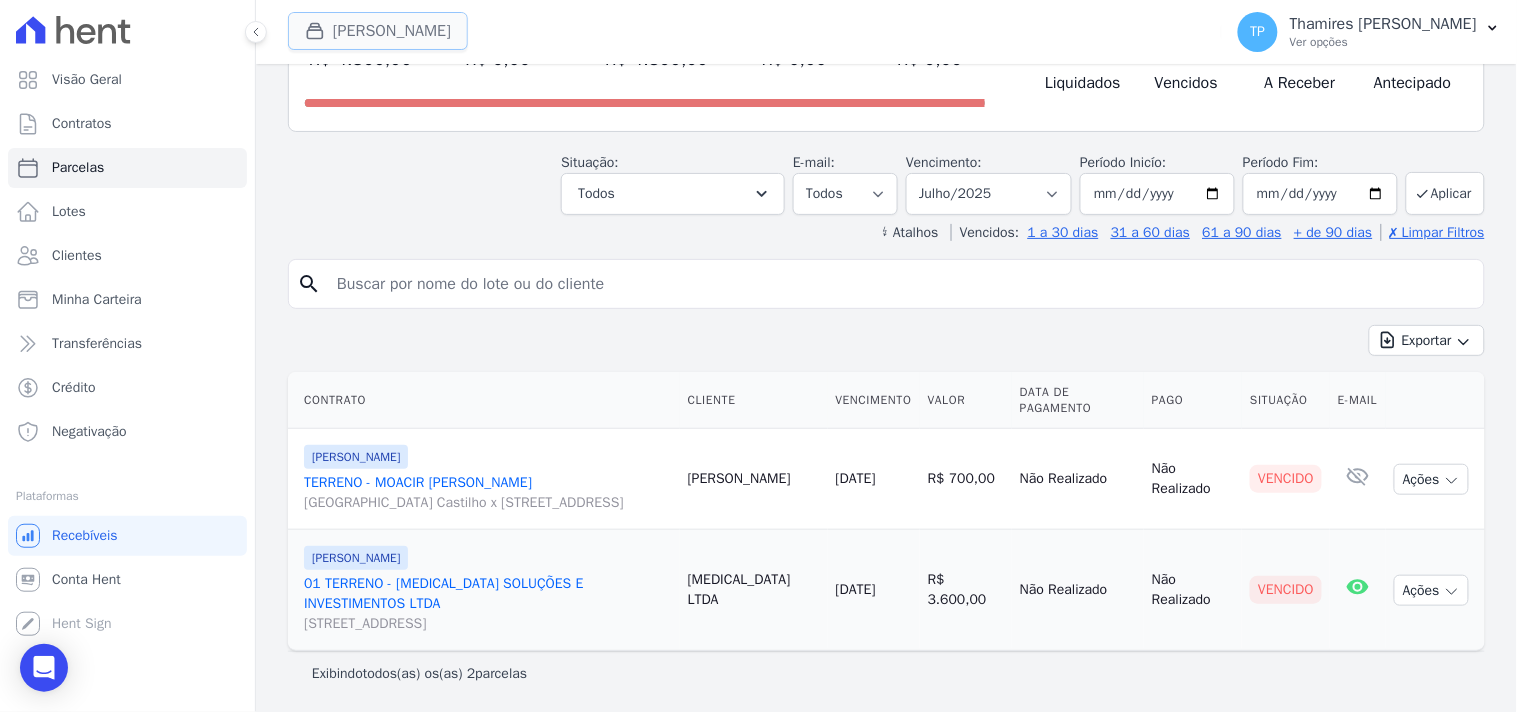 click on "Terreno De Goioerê" at bounding box center [378, 31] 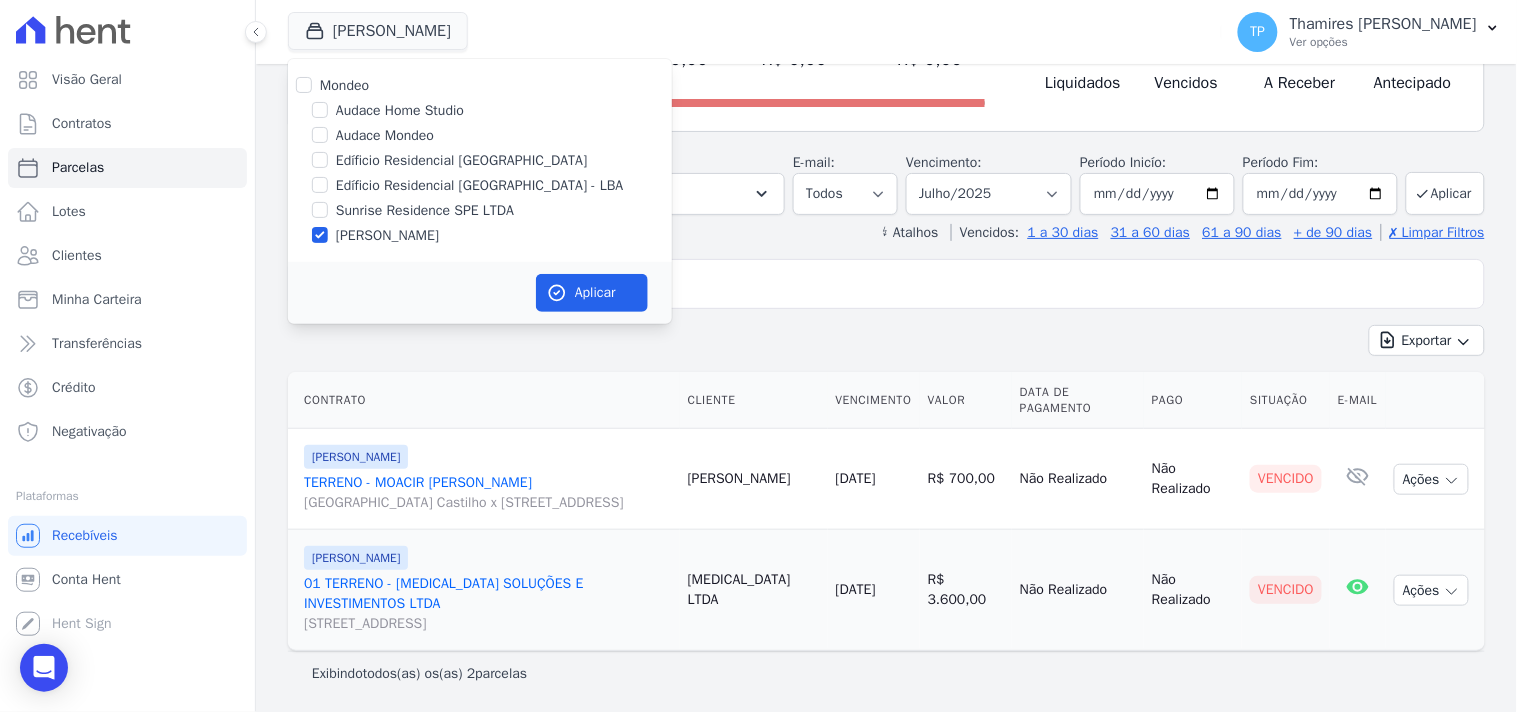 click on "Sunrise Residence SPE LTDA" at bounding box center [425, 210] 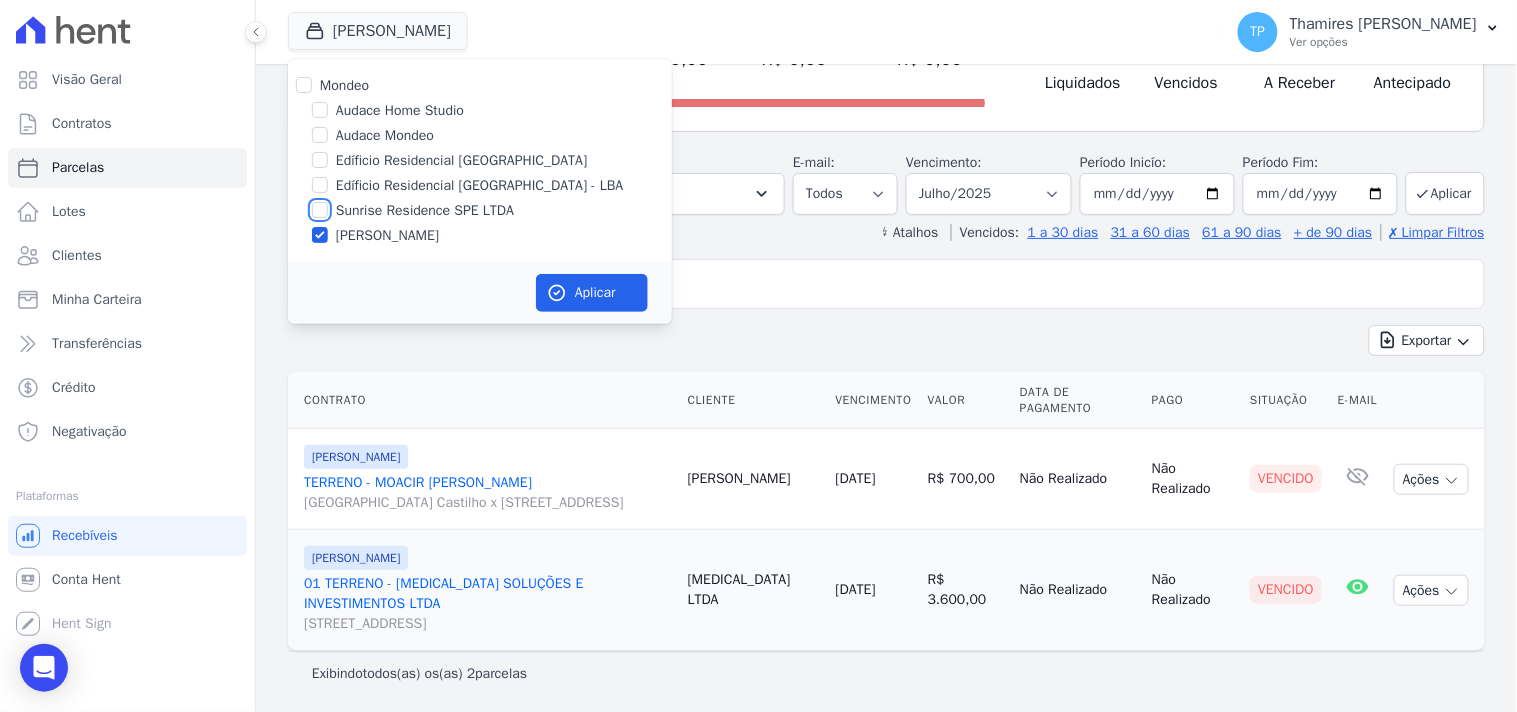 click on "Sunrise Residence SPE LTDA" at bounding box center [320, 210] 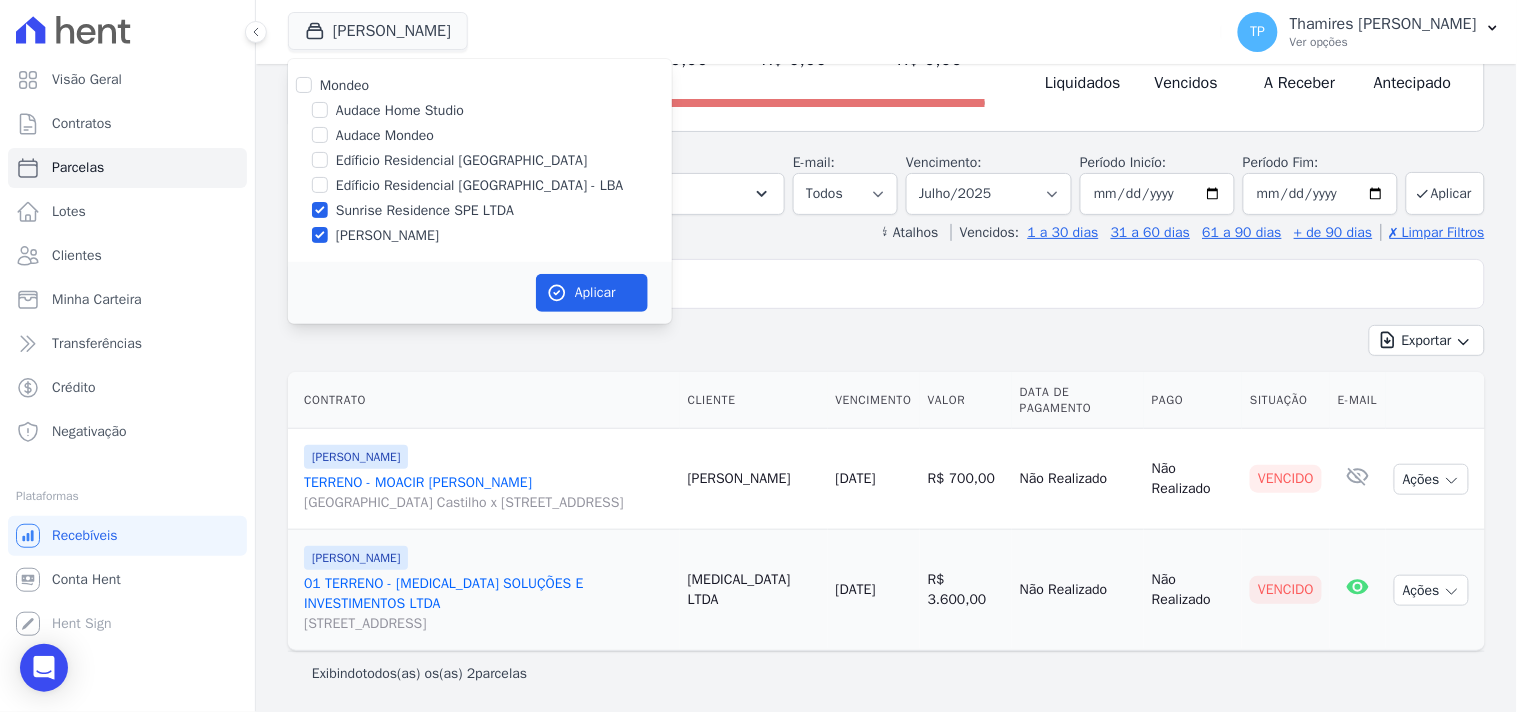 click on "[PERSON_NAME]" at bounding box center (387, 235) 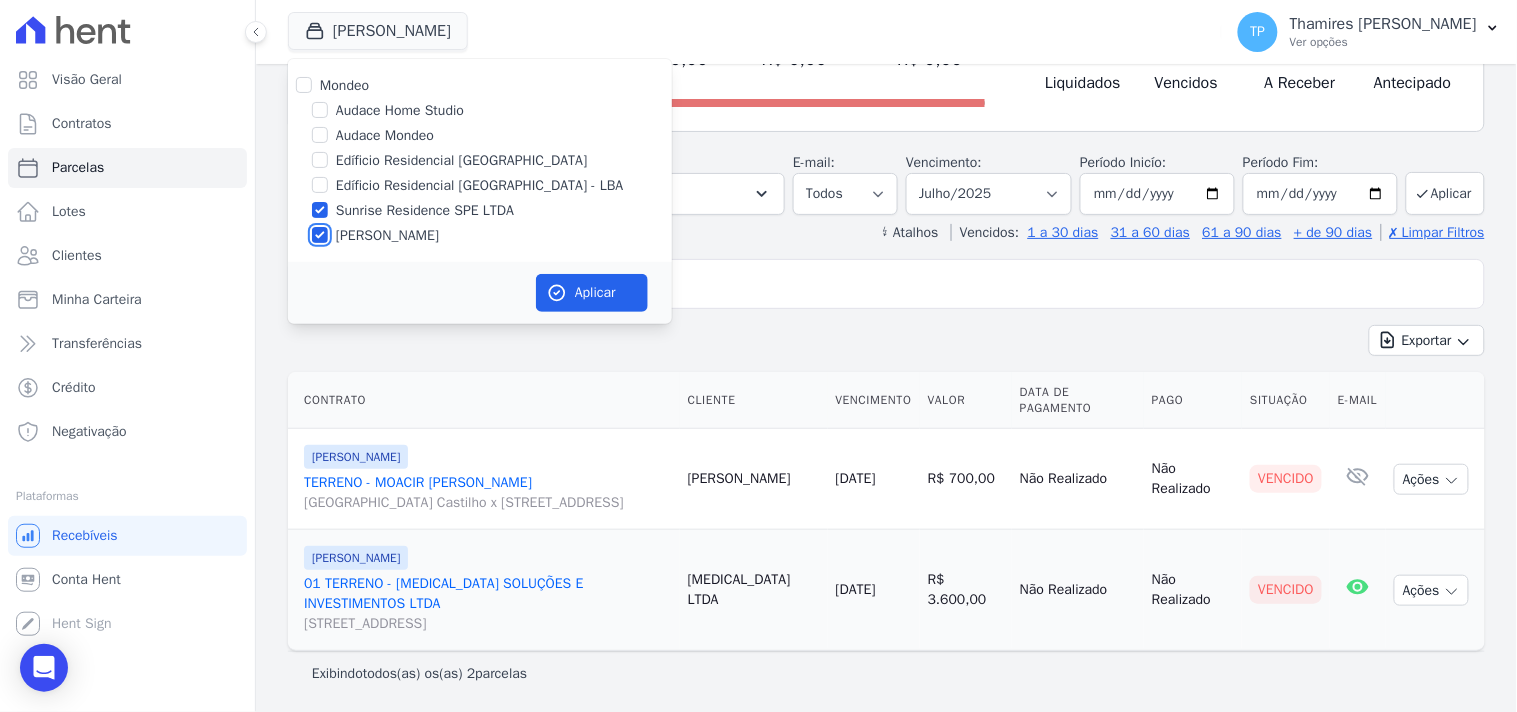 checkbox on "false" 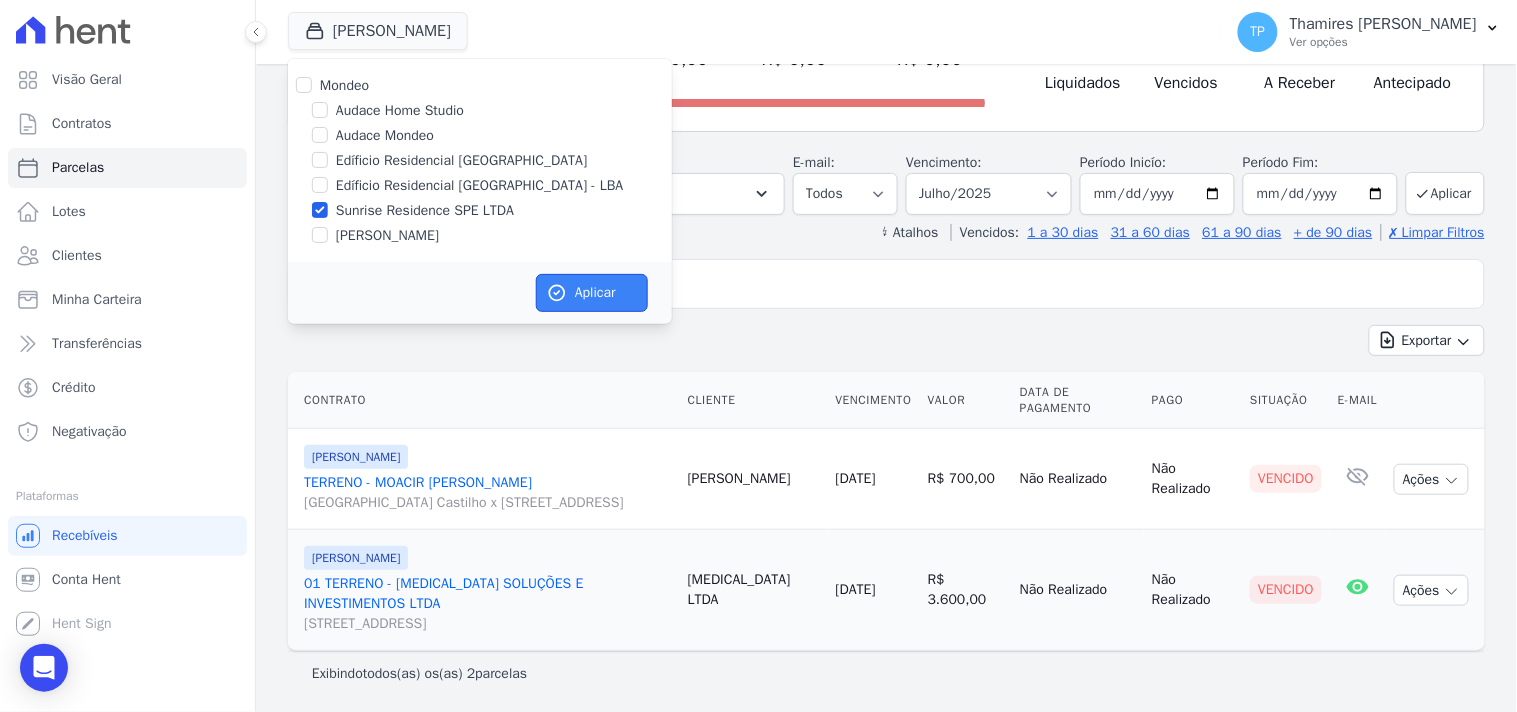 click on "Aplicar" at bounding box center [592, 293] 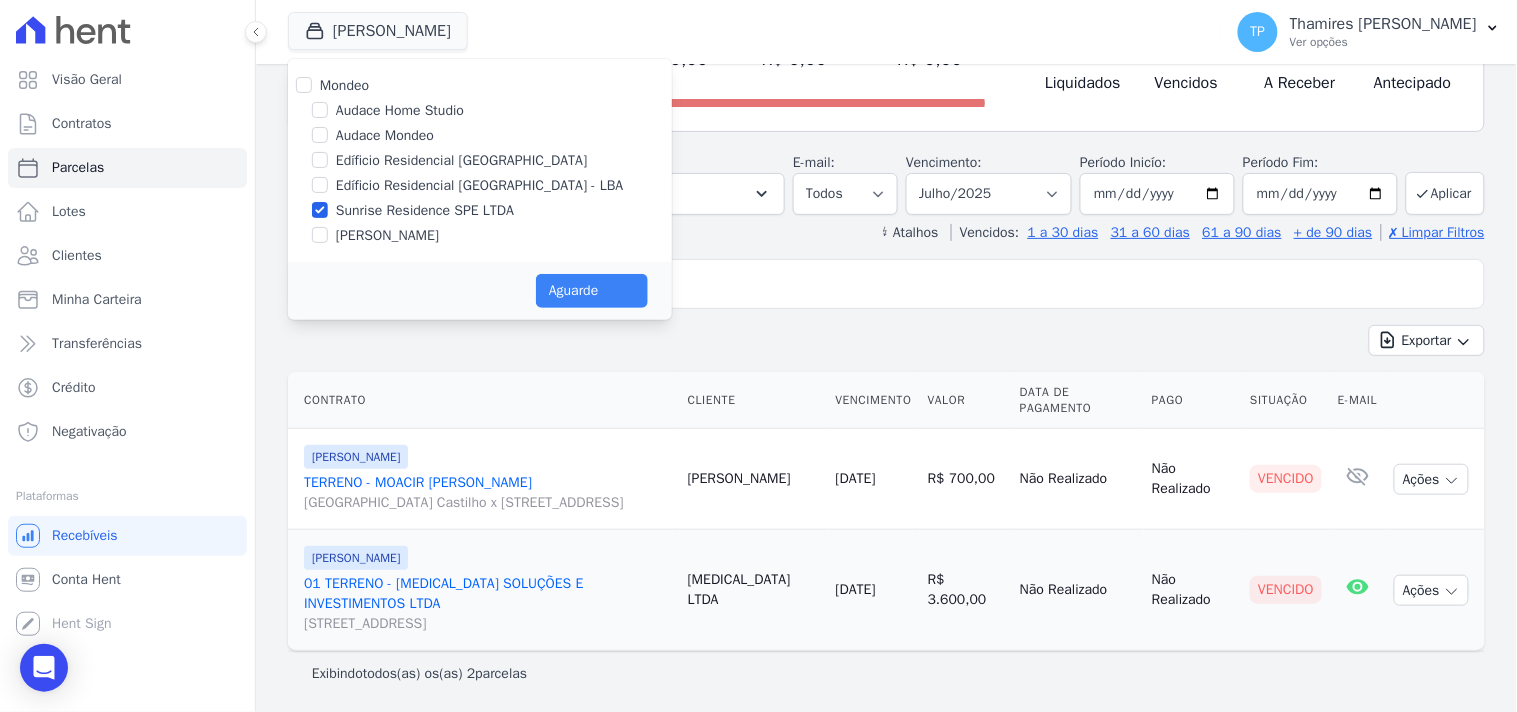 select 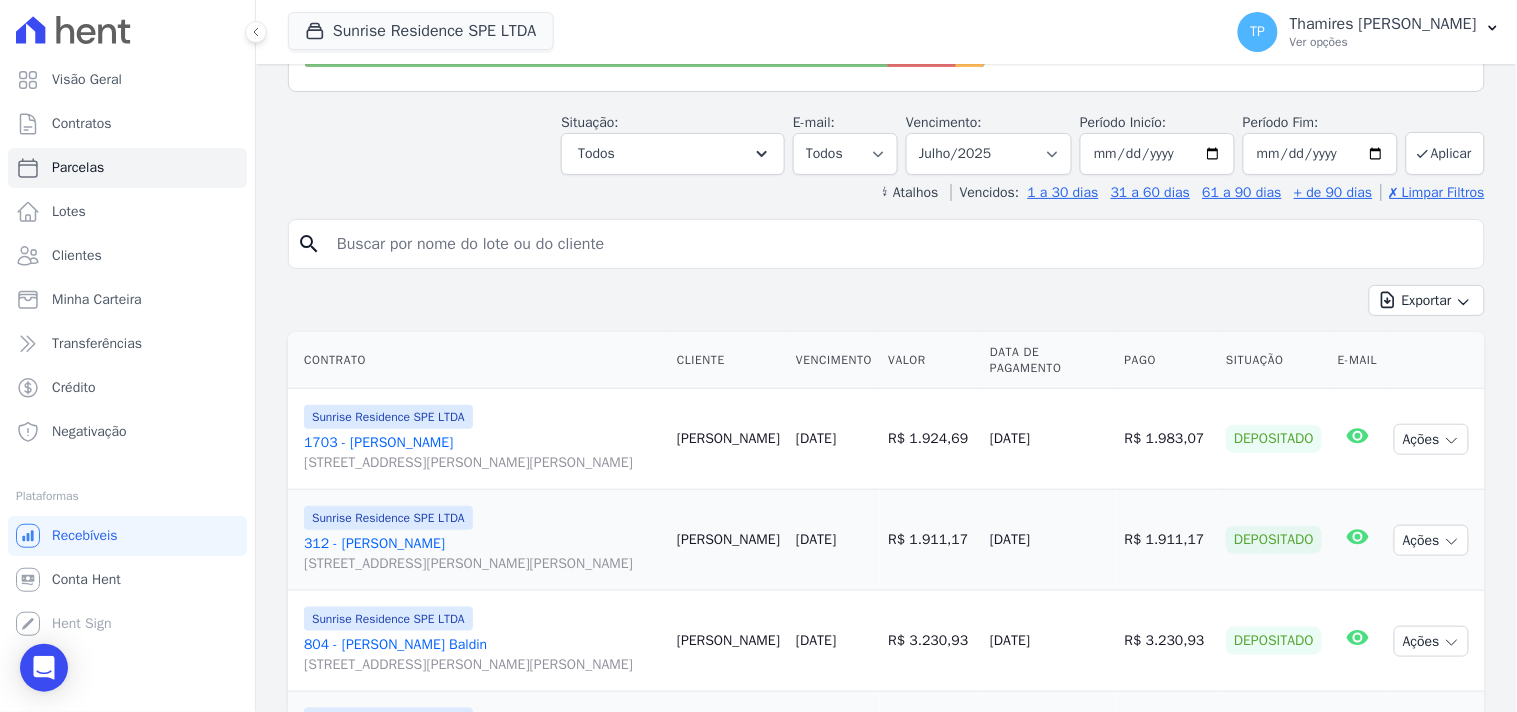 scroll, scrollTop: 333, scrollLeft: 0, axis: vertical 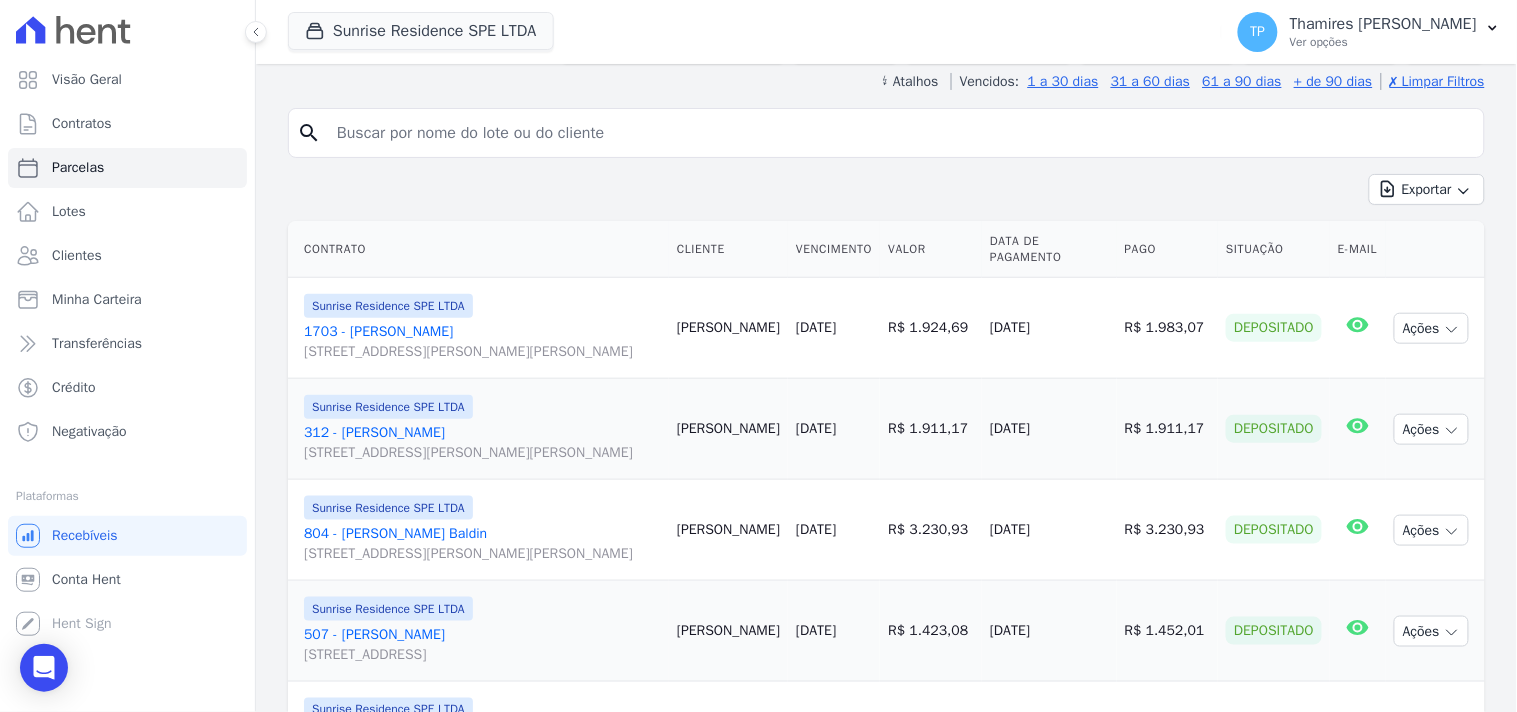 click on "search
Exportar
Exportar PDF
Exportar CSV
Contrato
Cliente
Vencimento
Valor
Data de Pagamento
Pago
Situação
E-mail" at bounding box center [886, 1531] 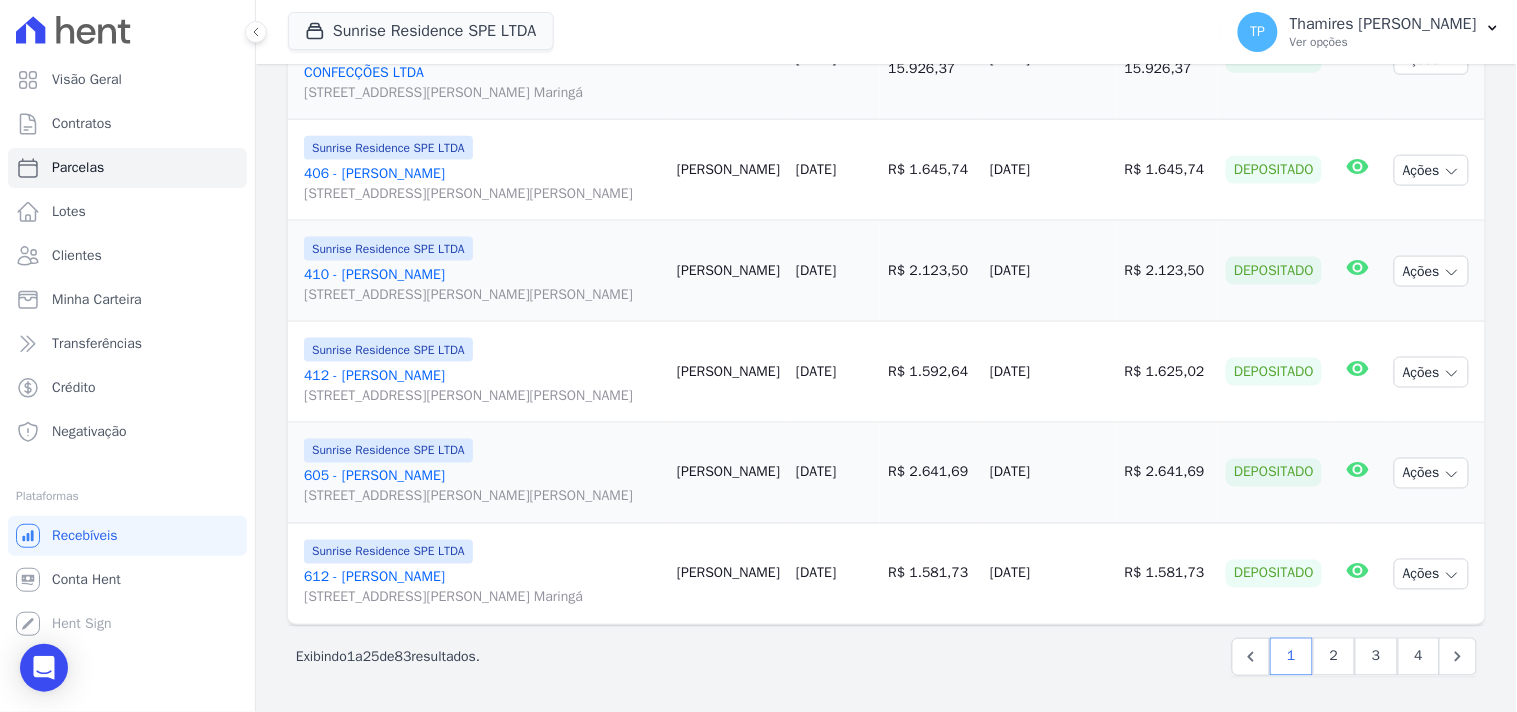 scroll, scrollTop: 2853, scrollLeft: 0, axis: vertical 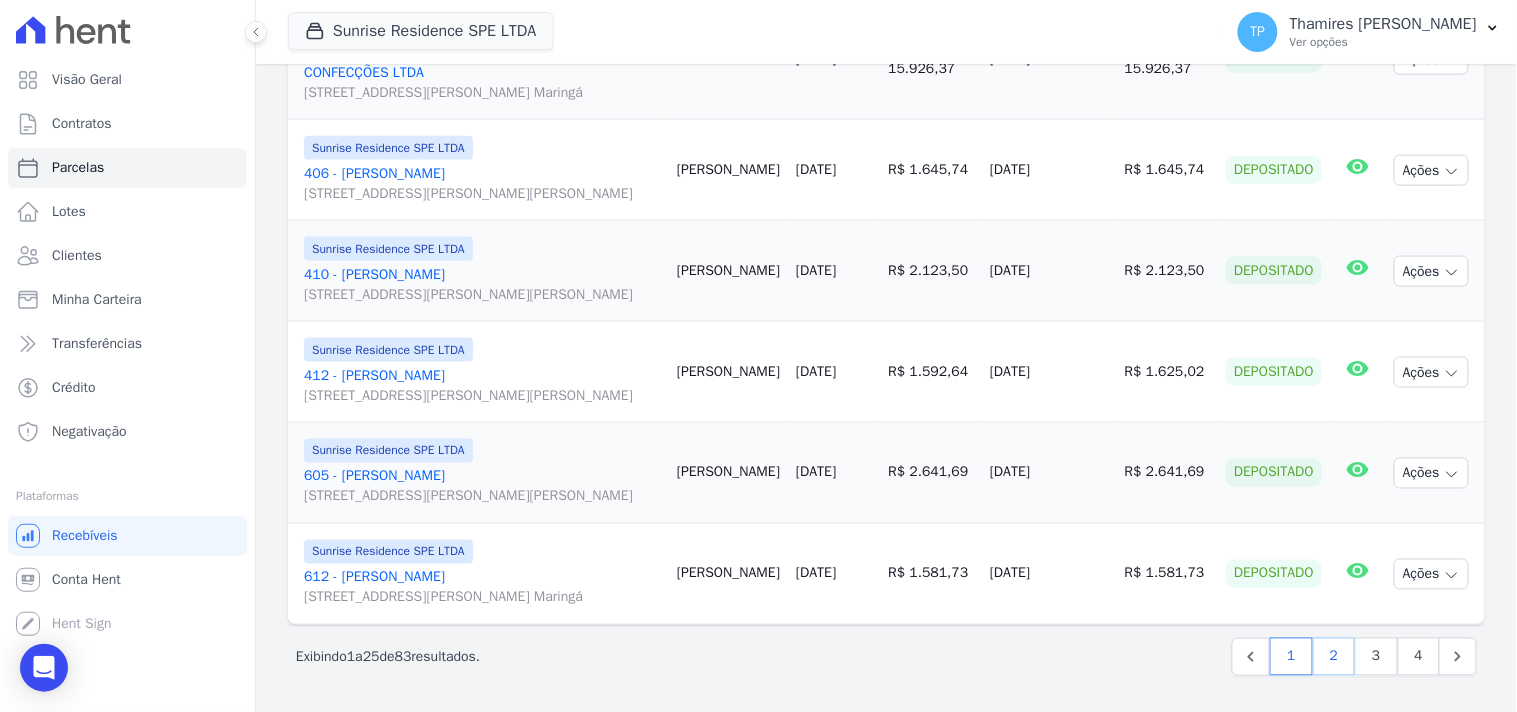 click on "2" at bounding box center [1334, 657] 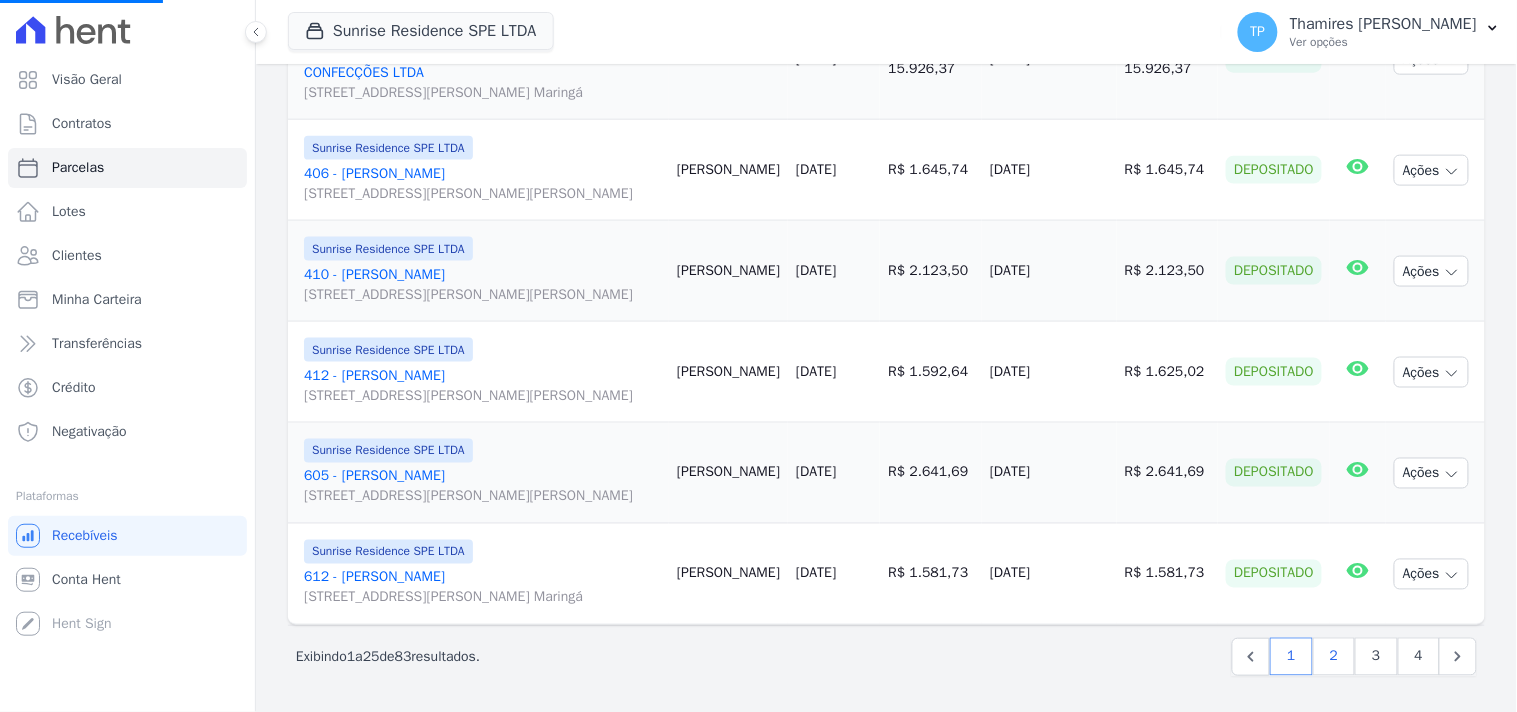 select 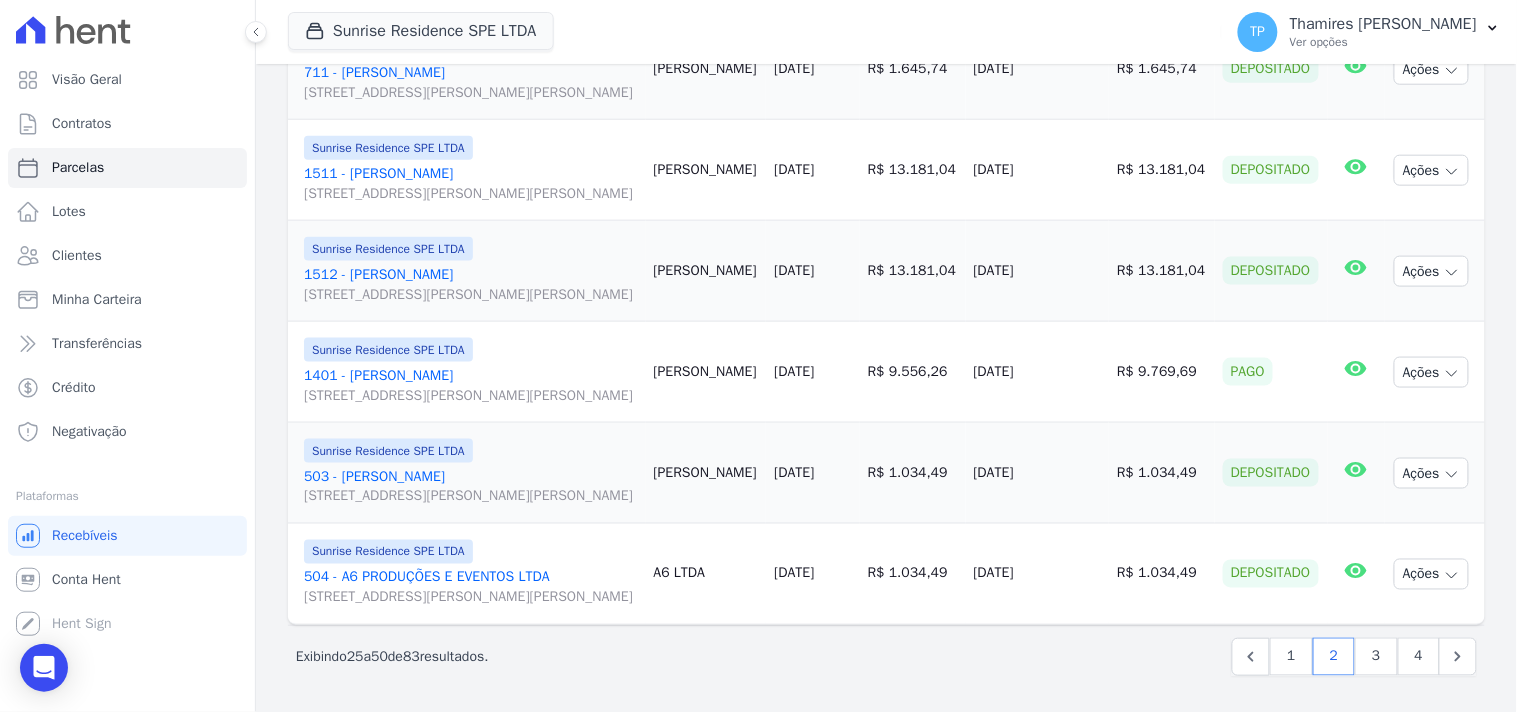 scroll, scrollTop: 2888, scrollLeft: 0, axis: vertical 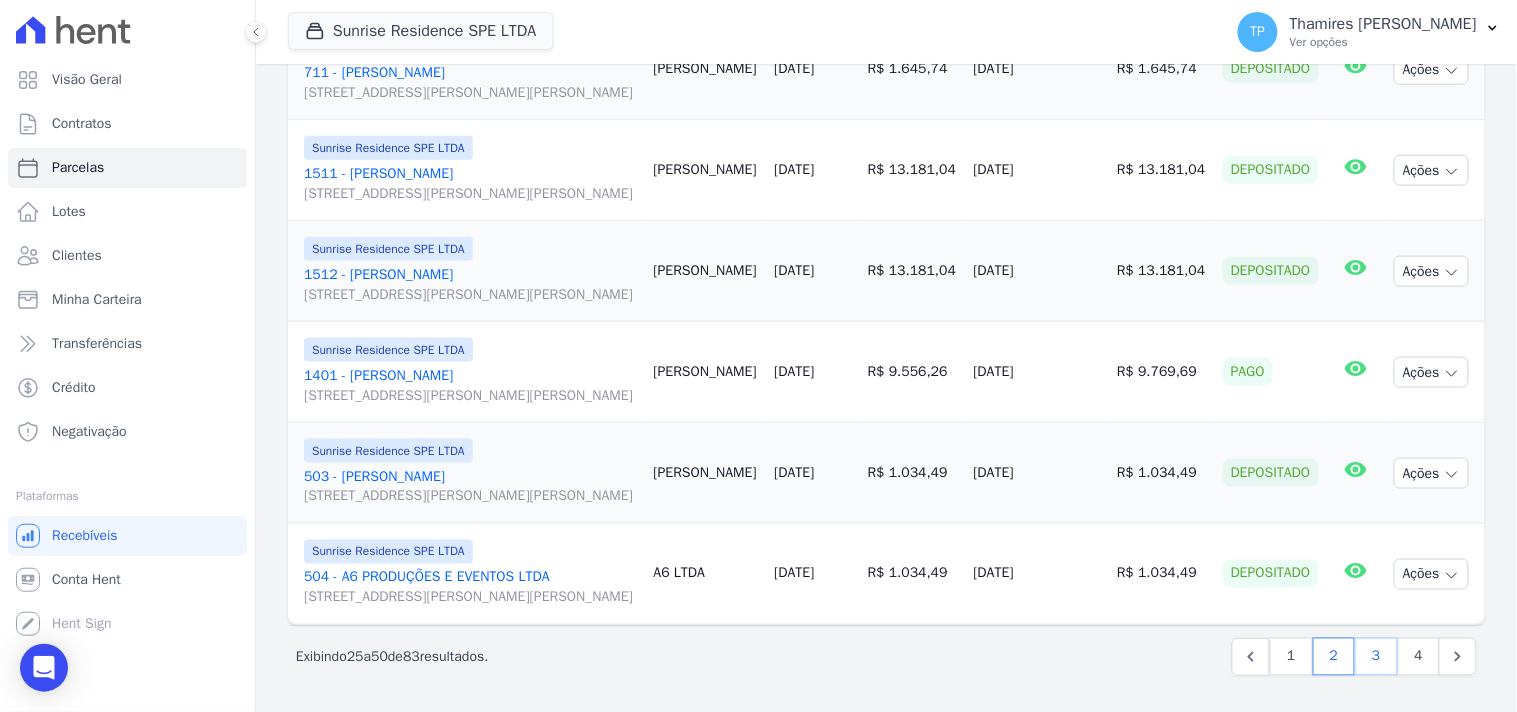 click on "3" at bounding box center [1376, 657] 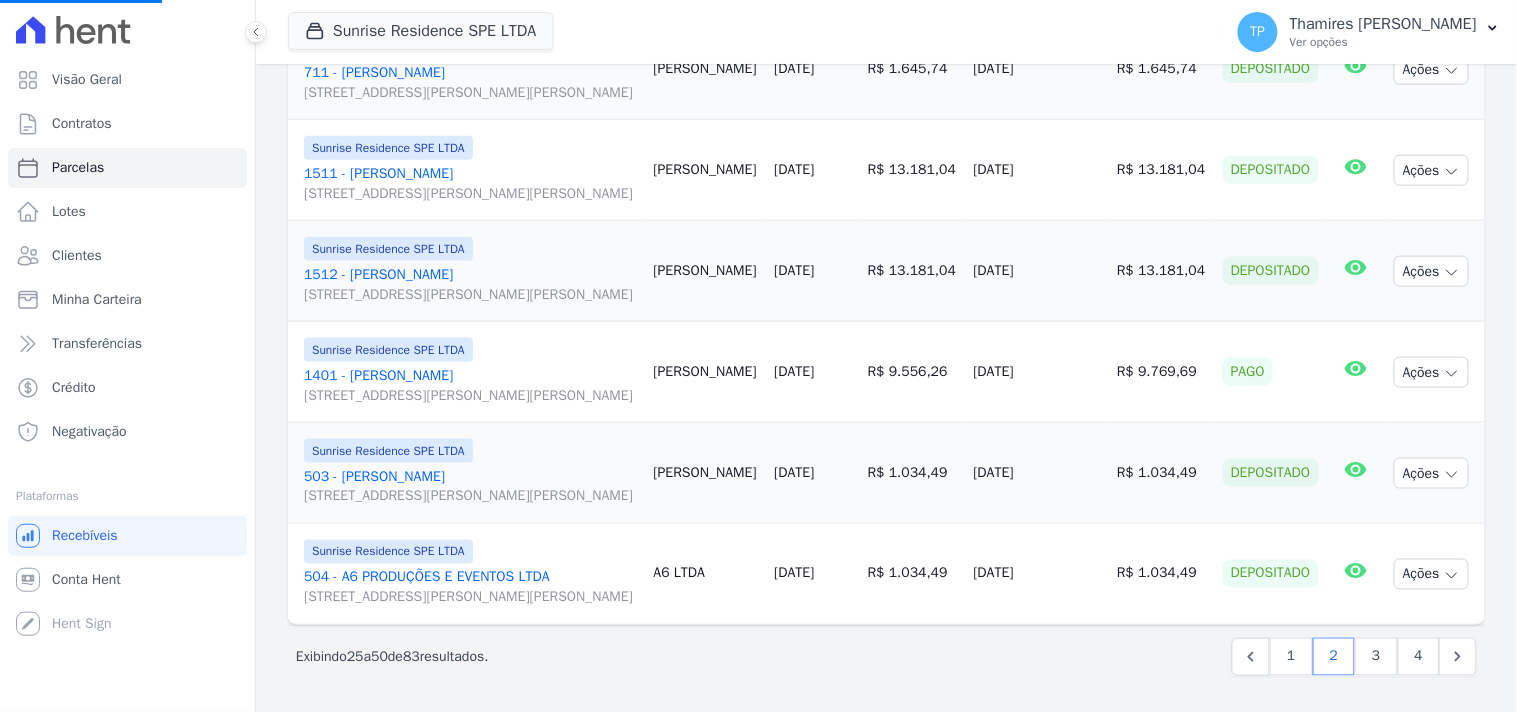 select 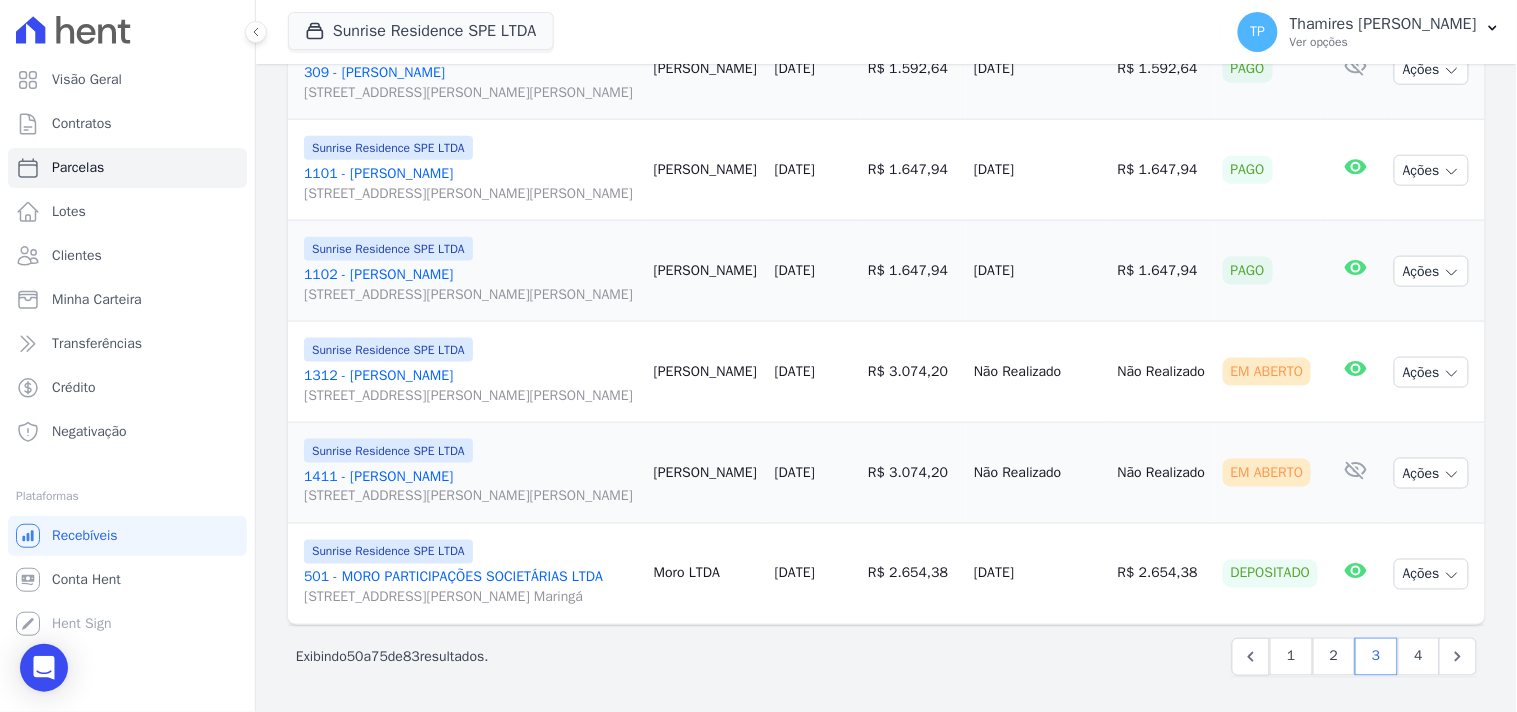 scroll, scrollTop: 2777, scrollLeft: 0, axis: vertical 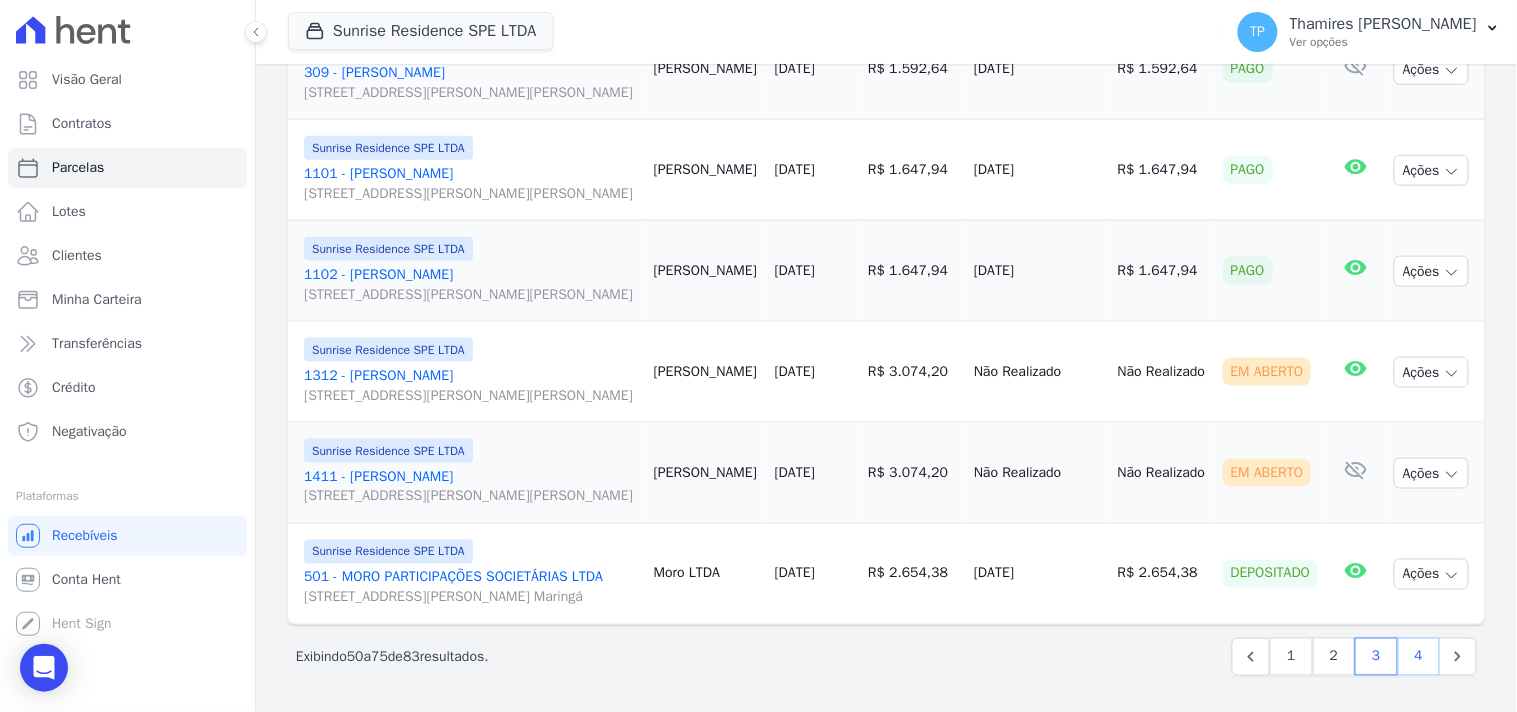 click on "4" at bounding box center [1419, 657] 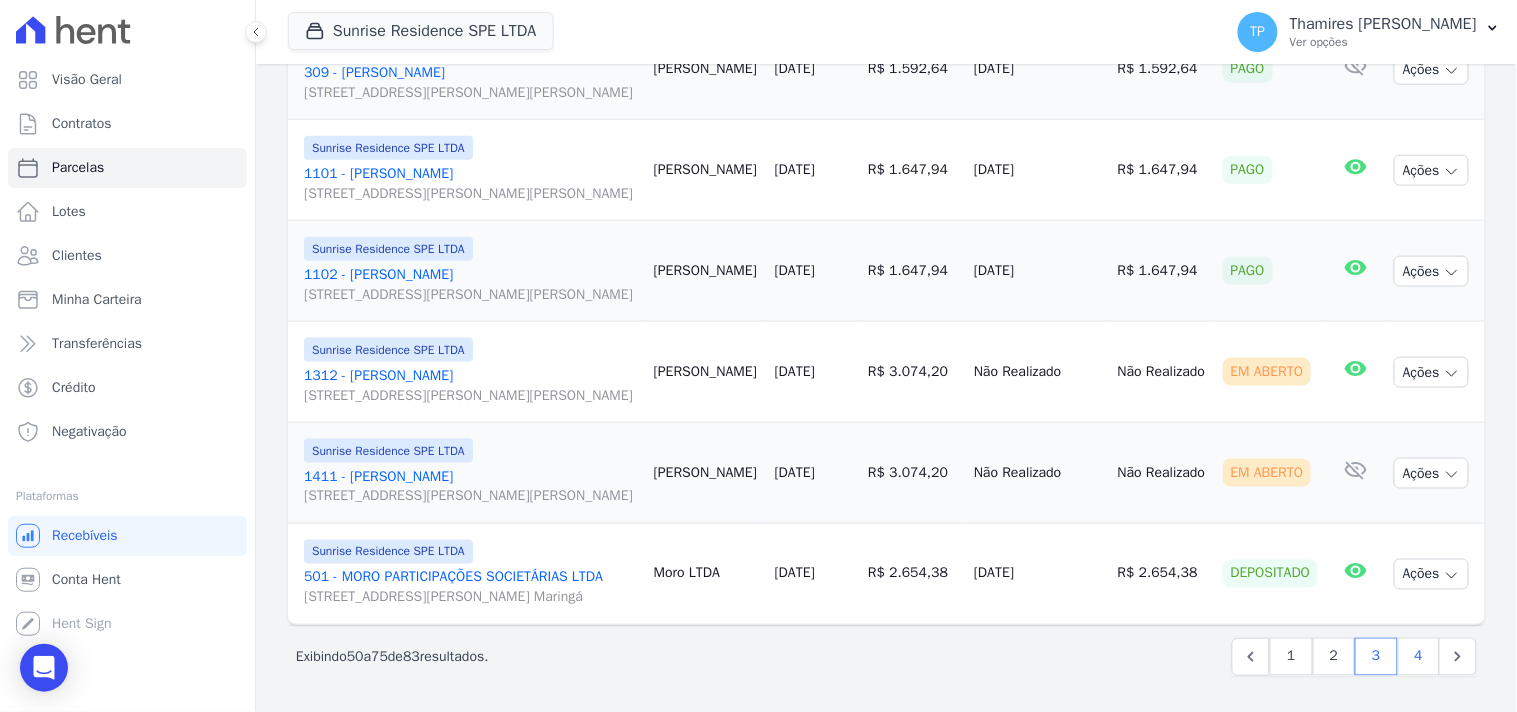 select 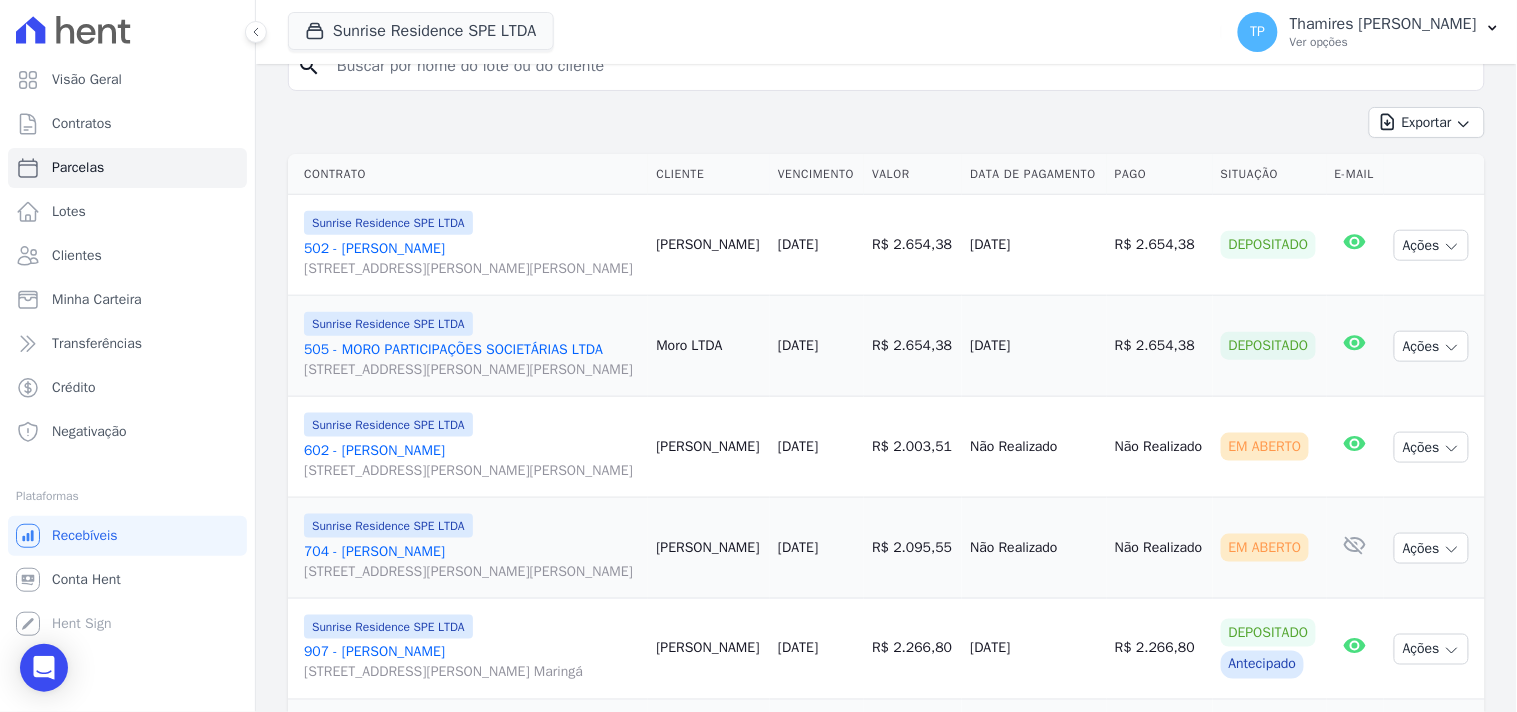 scroll, scrollTop: 0, scrollLeft: 0, axis: both 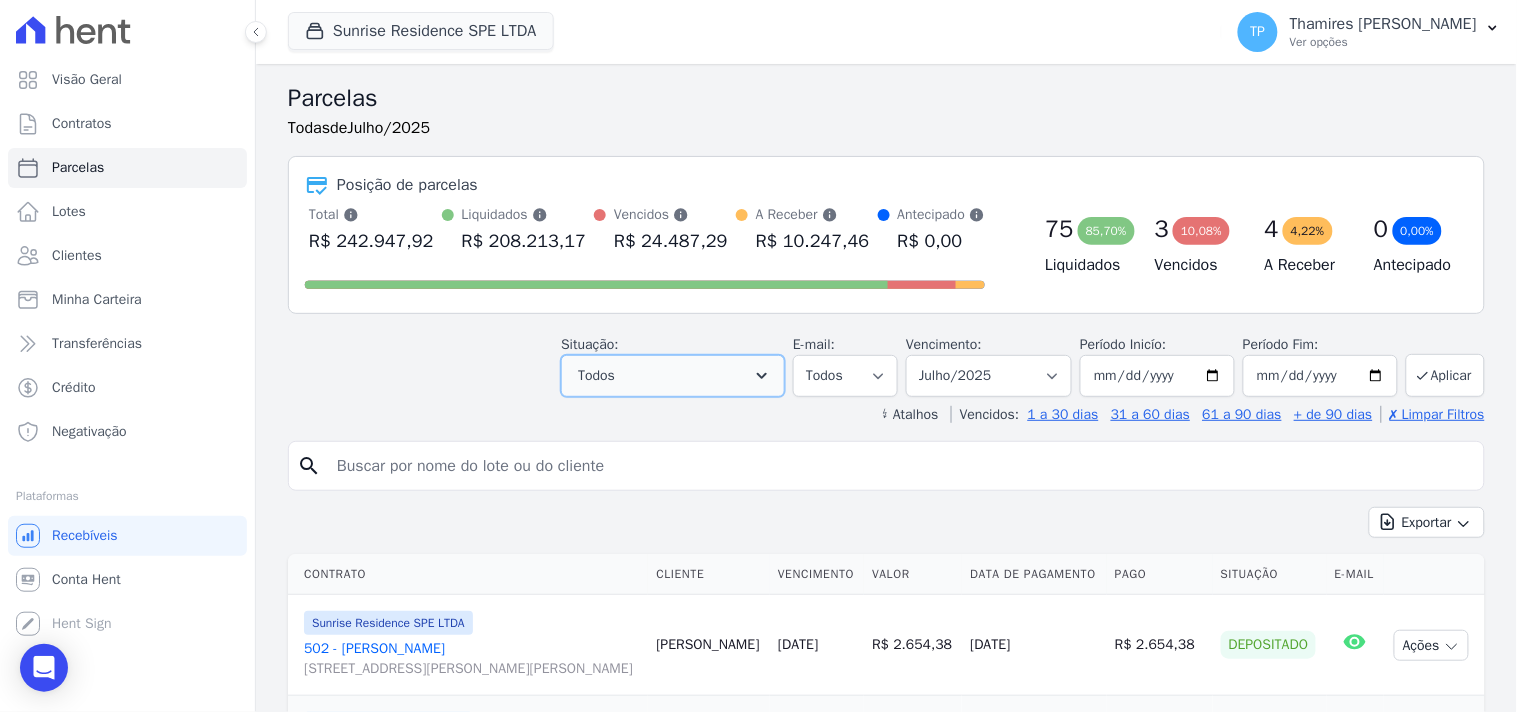 click on "Todos" at bounding box center [673, 376] 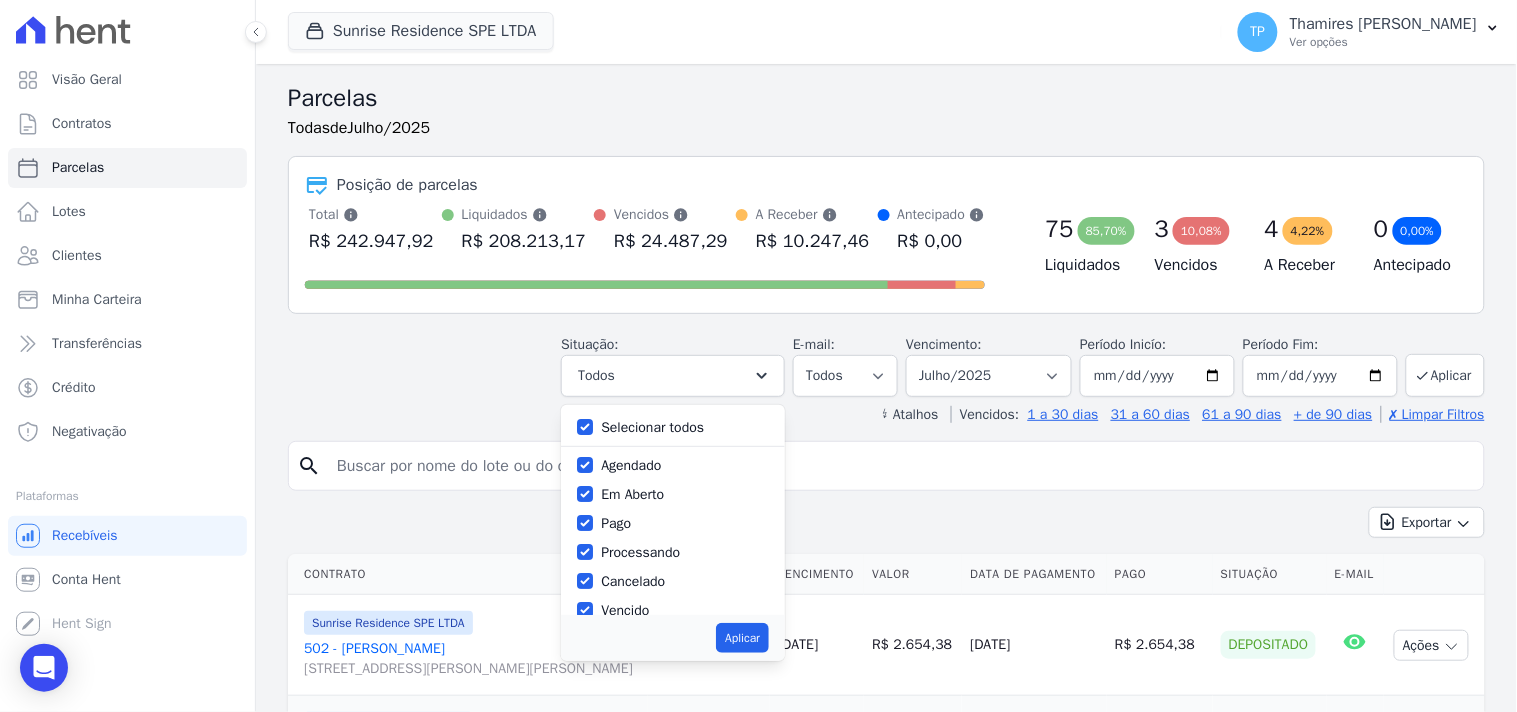 click on "Selecionar todos" at bounding box center [652, 427] 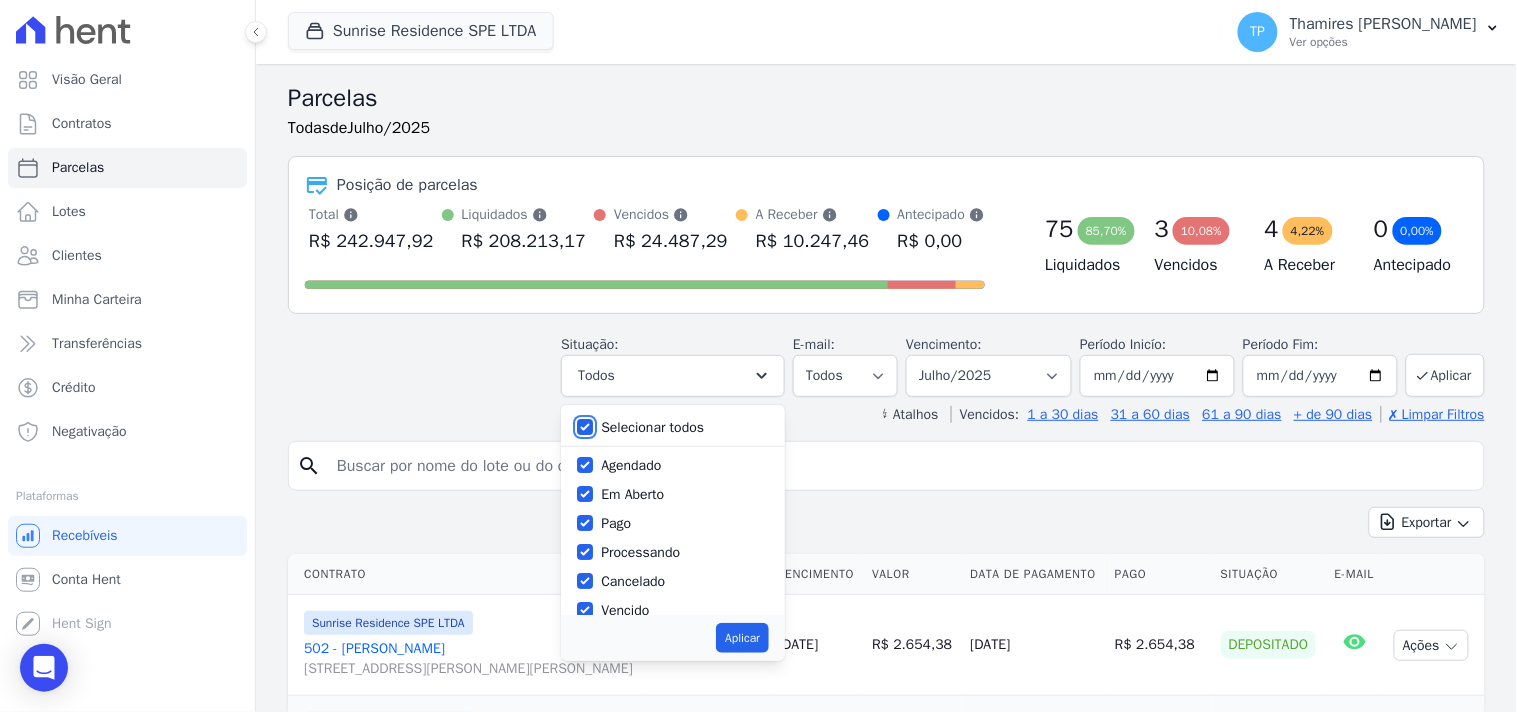 click on "Selecionar todos" at bounding box center [585, 427] 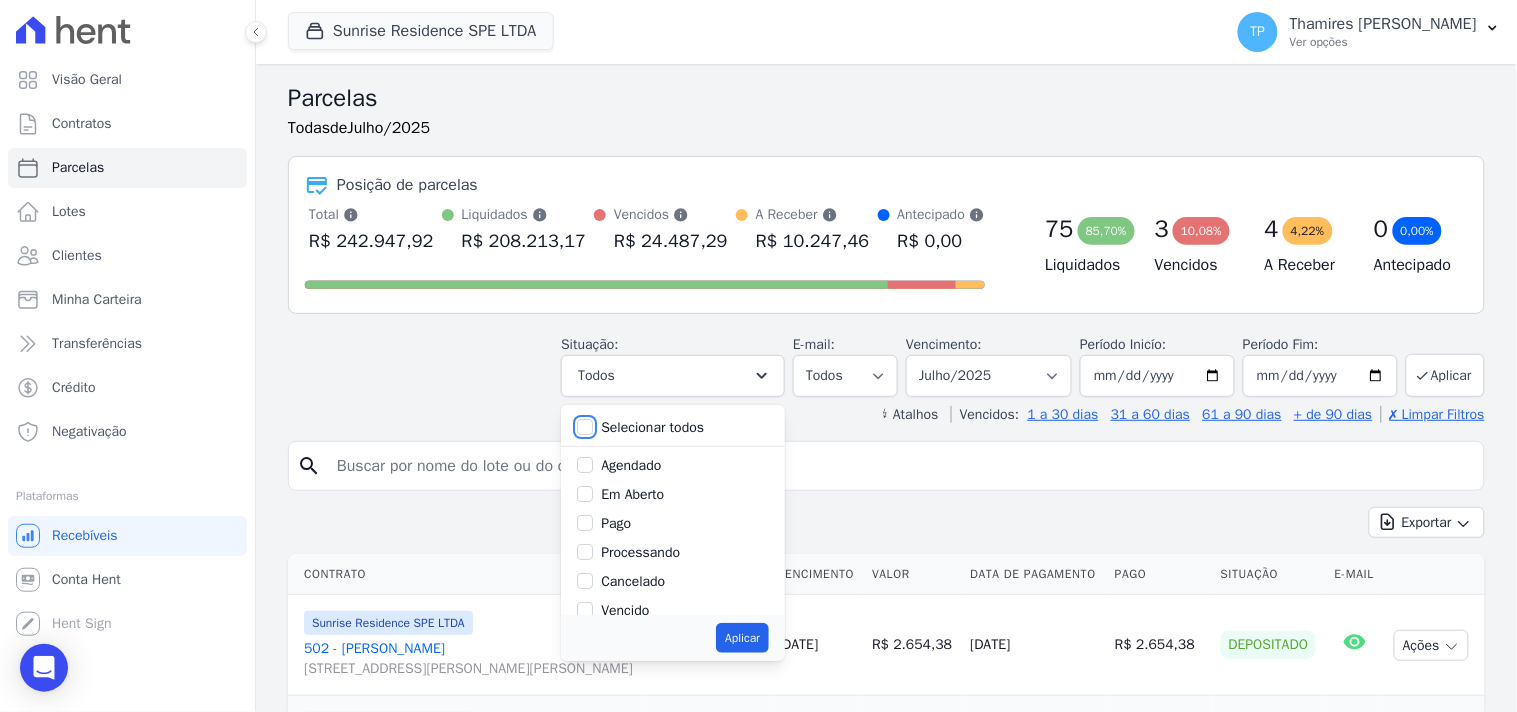 checkbox on "false" 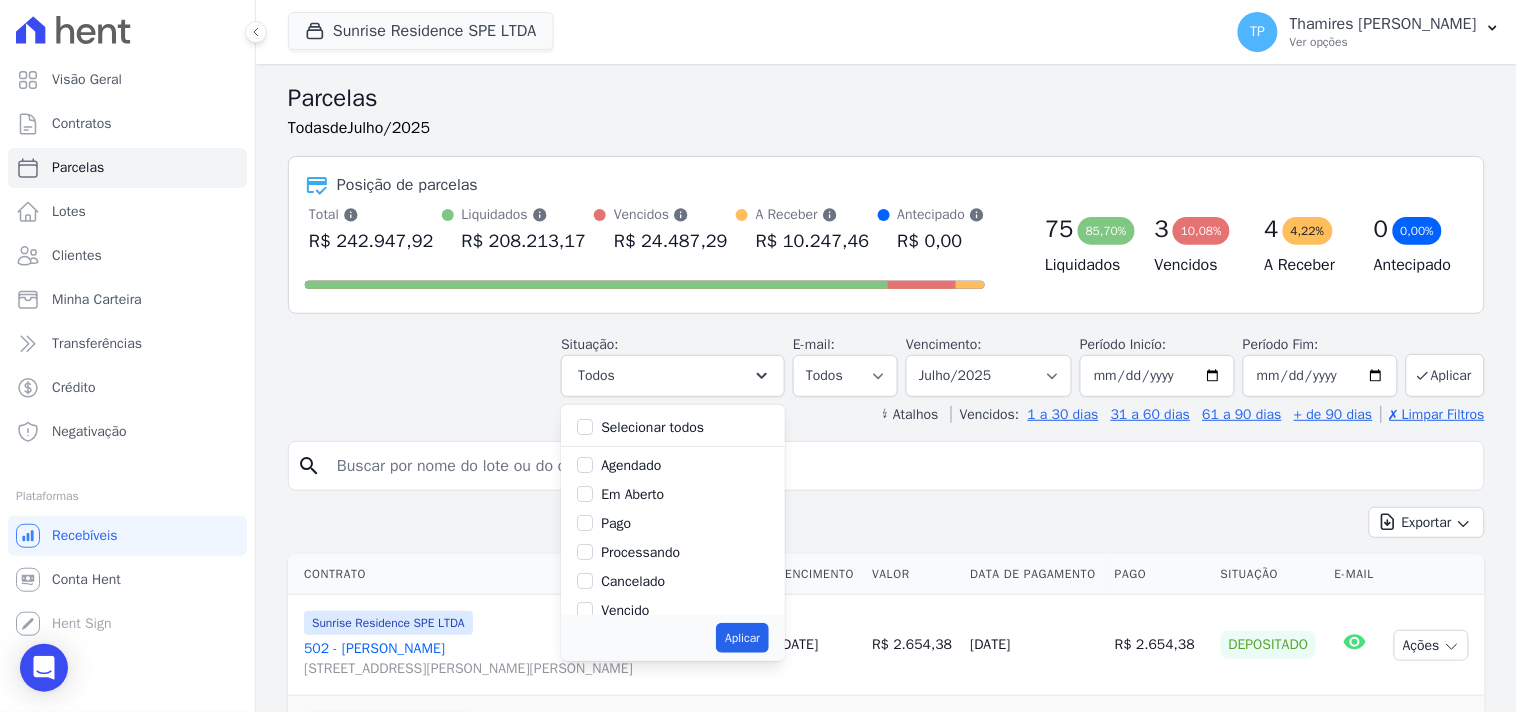 drag, startPoint x: 595, startPoint y: 520, endPoint x: 748, endPoint y: 650, distance: 200.77101 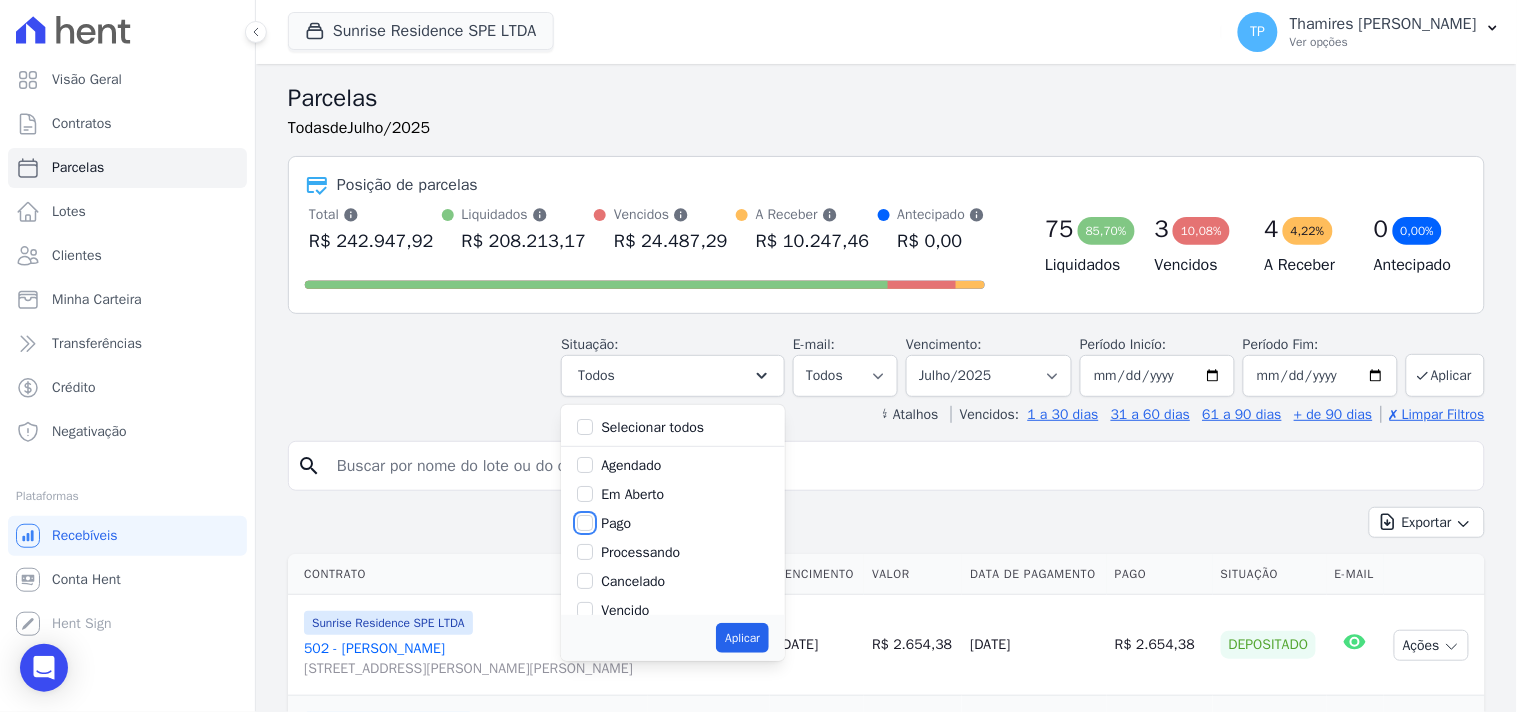 click on "Pago" at bounding box center [585, 523] 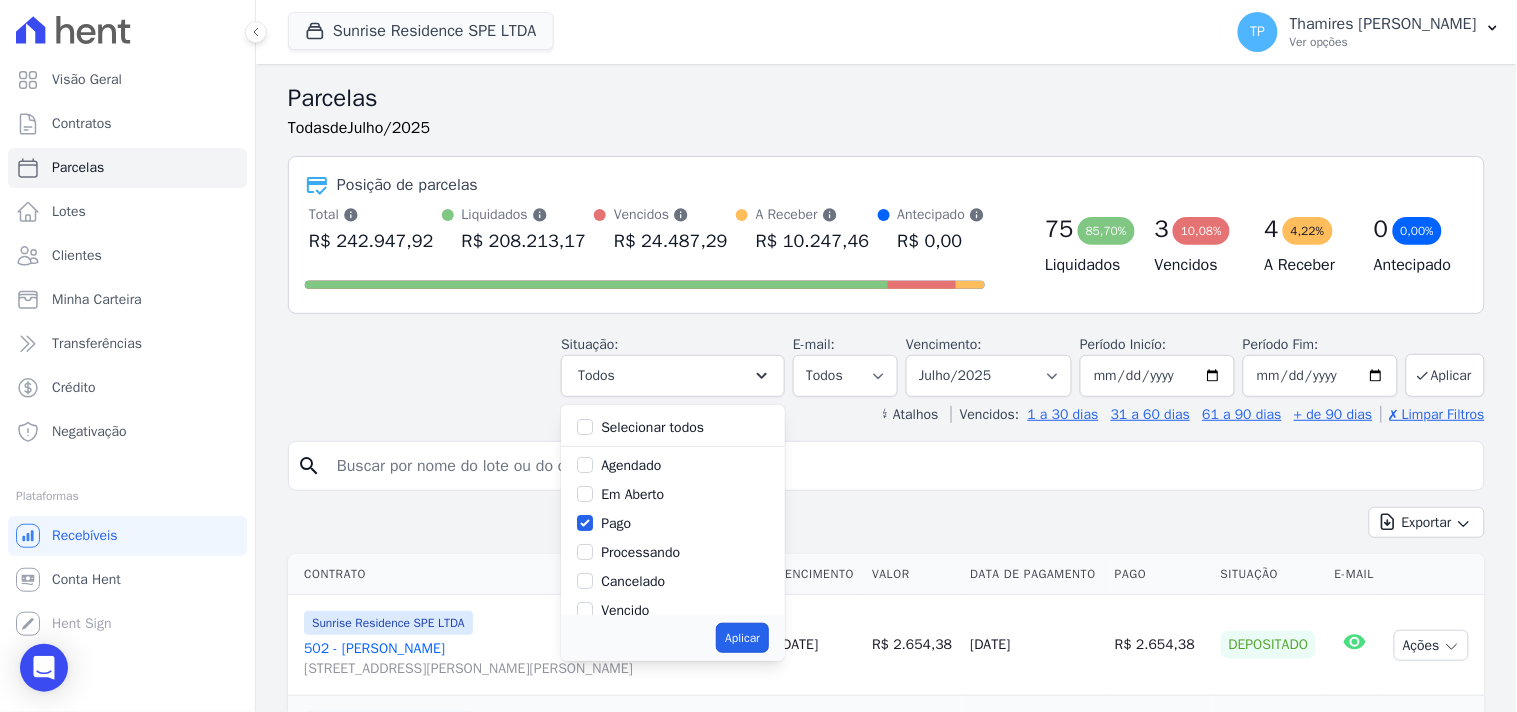 click on "Aplicar" at bounding box center [742, 638] 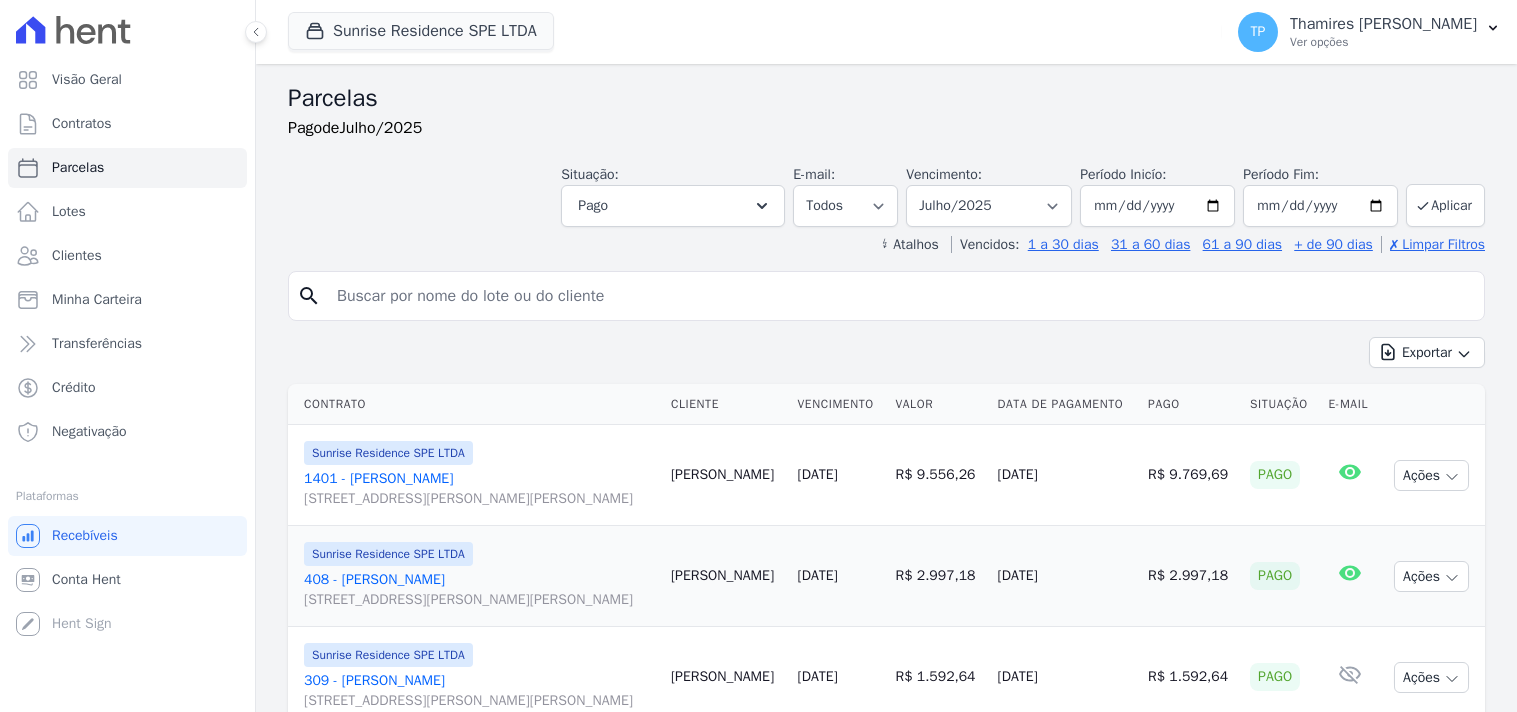 select 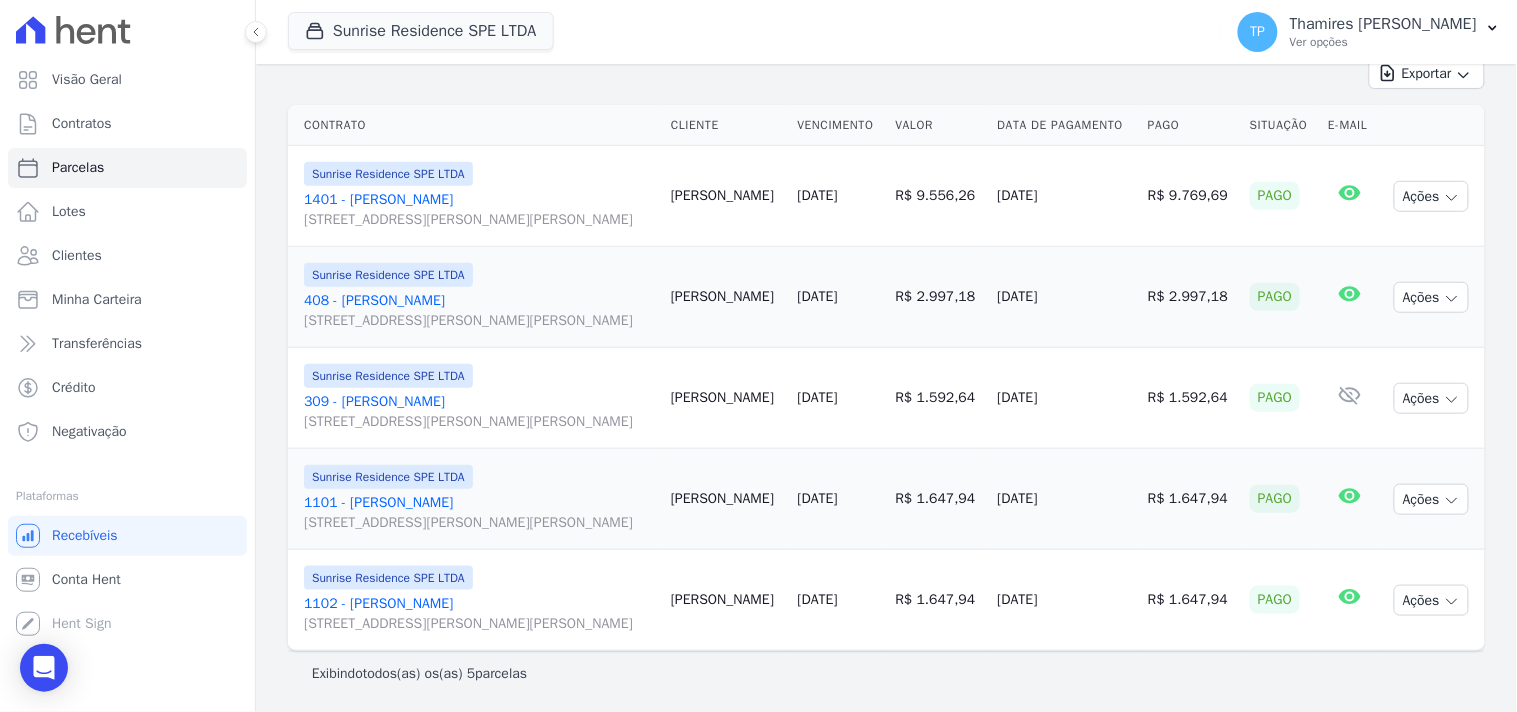 scroll, scrollTop: 173, scrollLeft: 0, axis: vertical 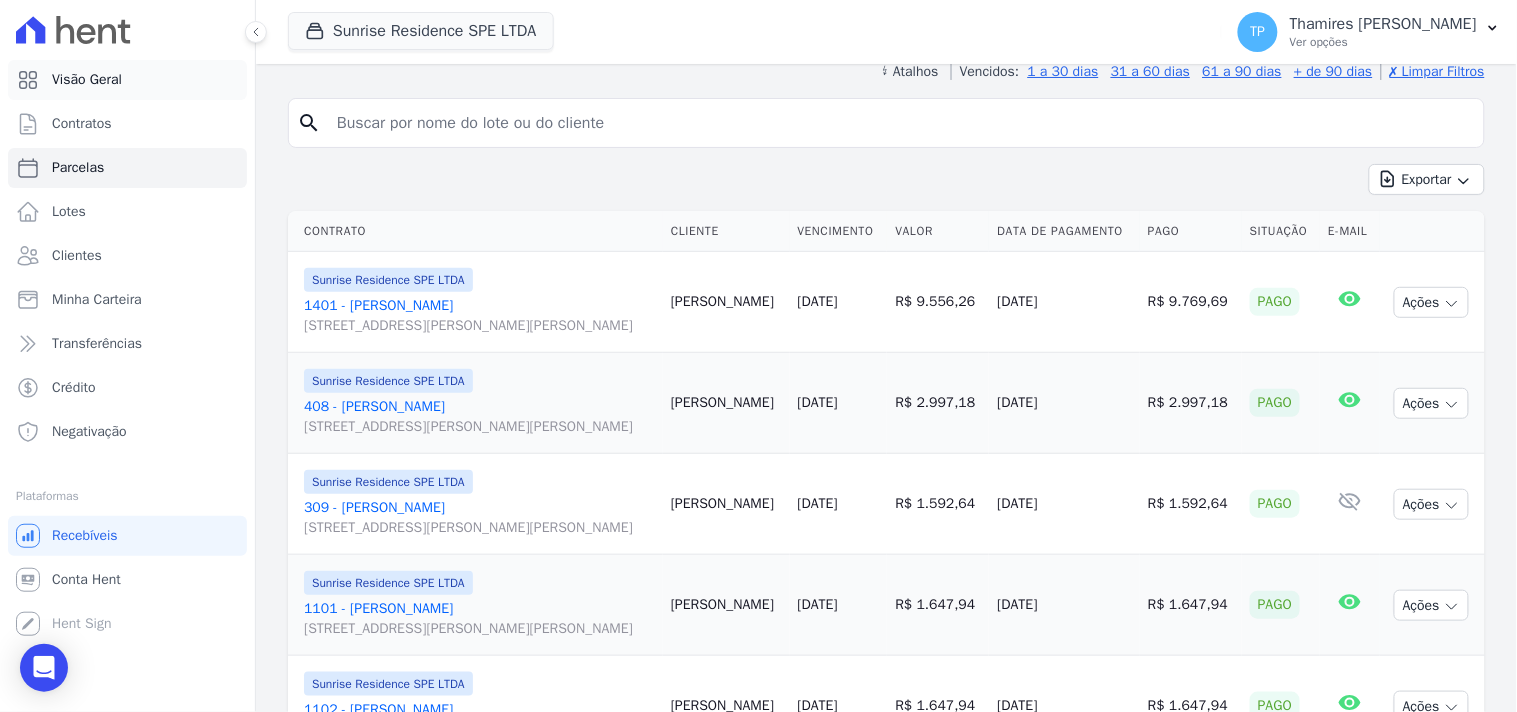 click on "Visão Geral" at bounding box center (127, 80) 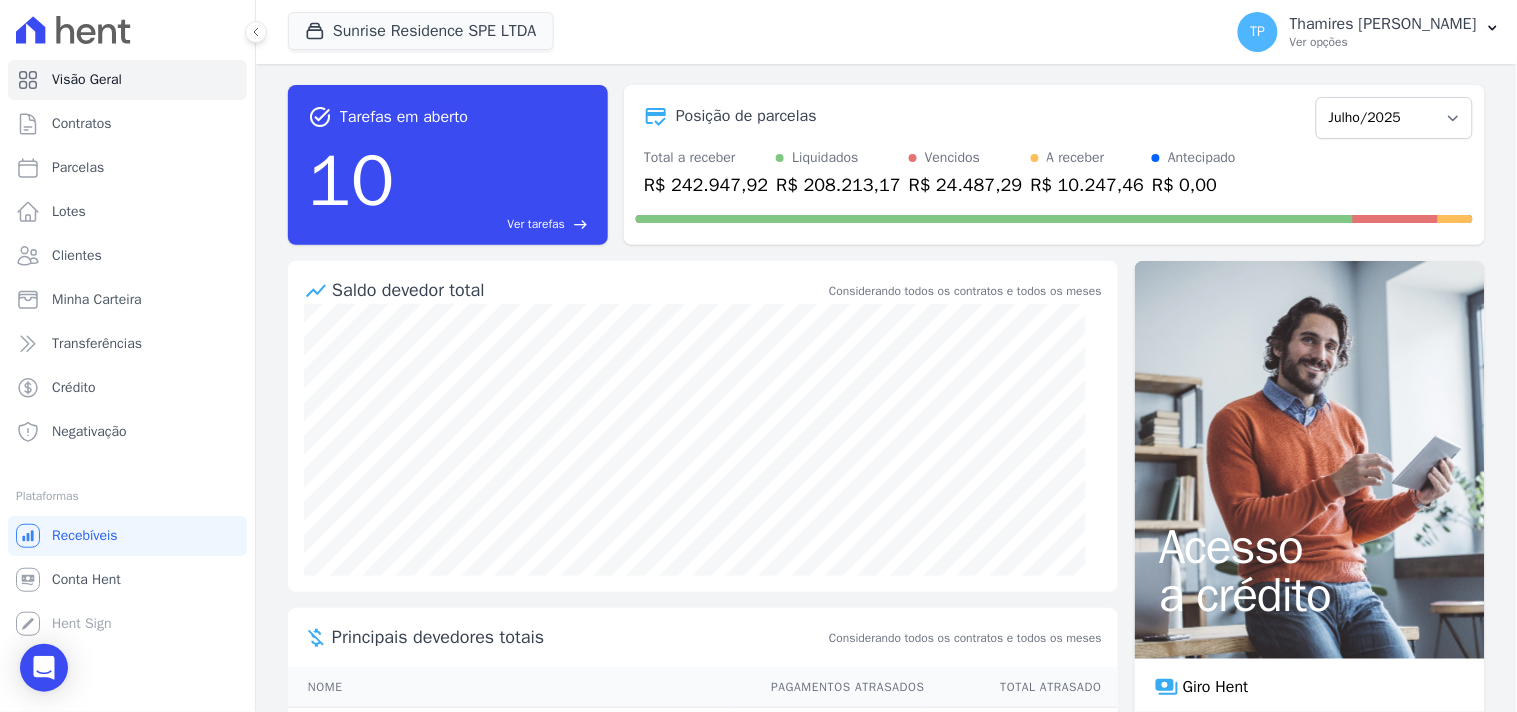 scroll, scrollTop: 0, scrollLeft: 0, axis: both 